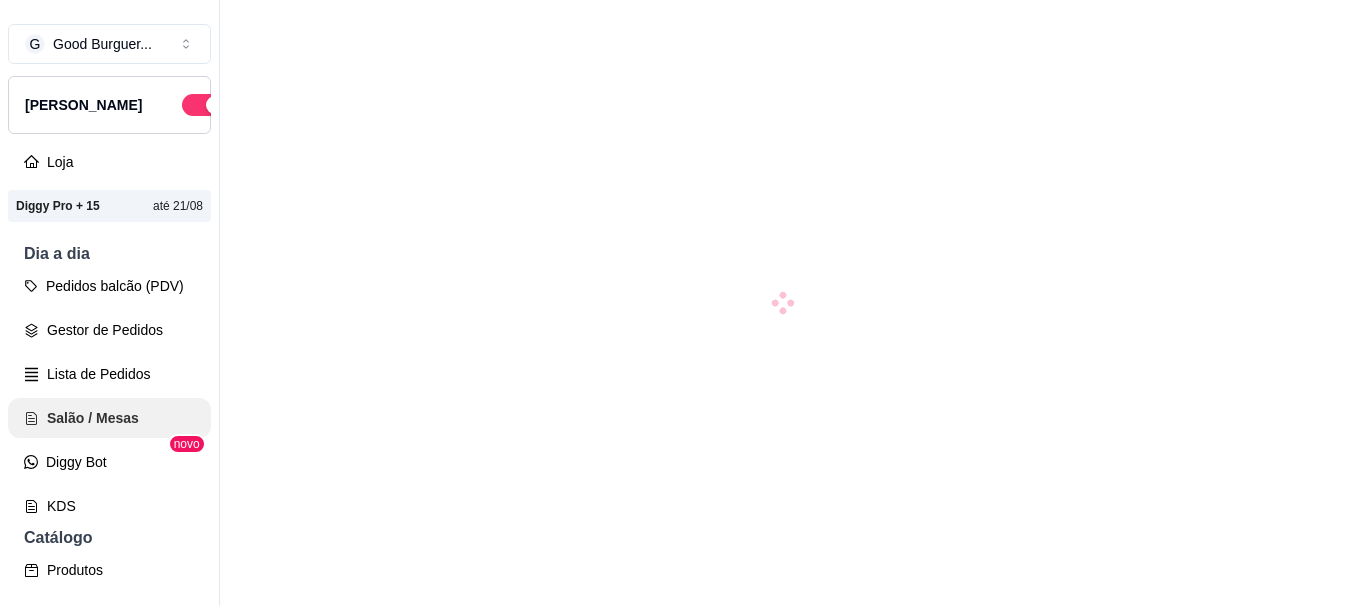 scroll, scrollTop: 0, scrollLeft: 0, axis: both 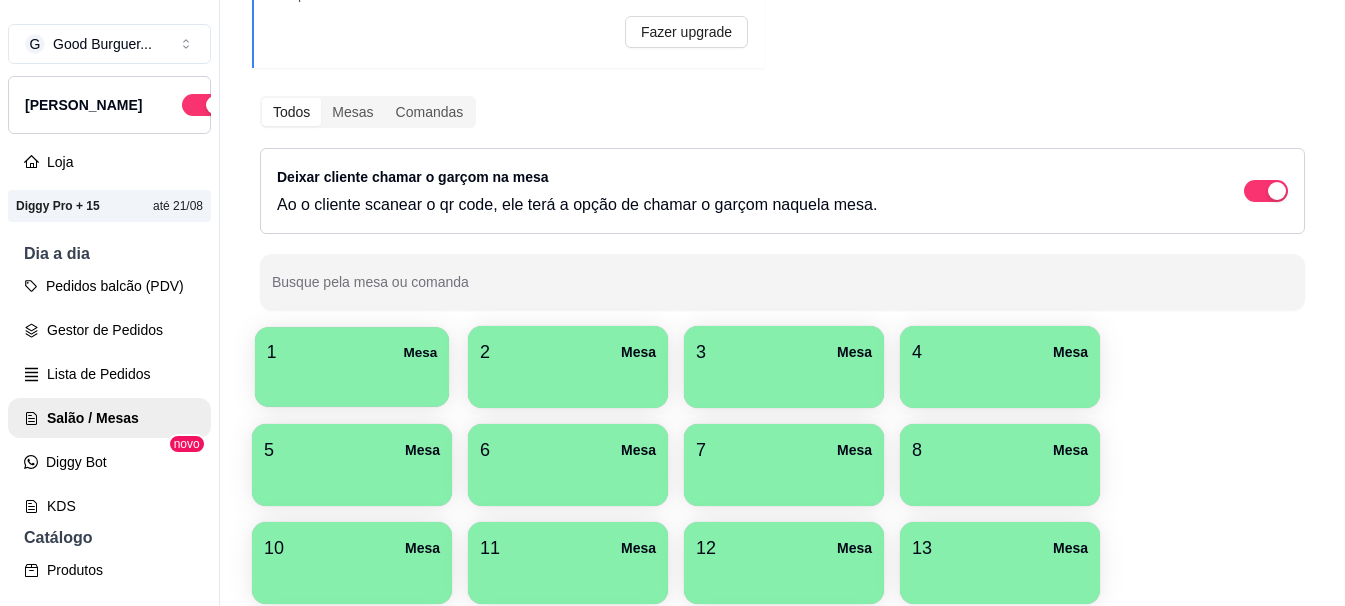 click on "1 Mesa" at bounding box center (352, 352) 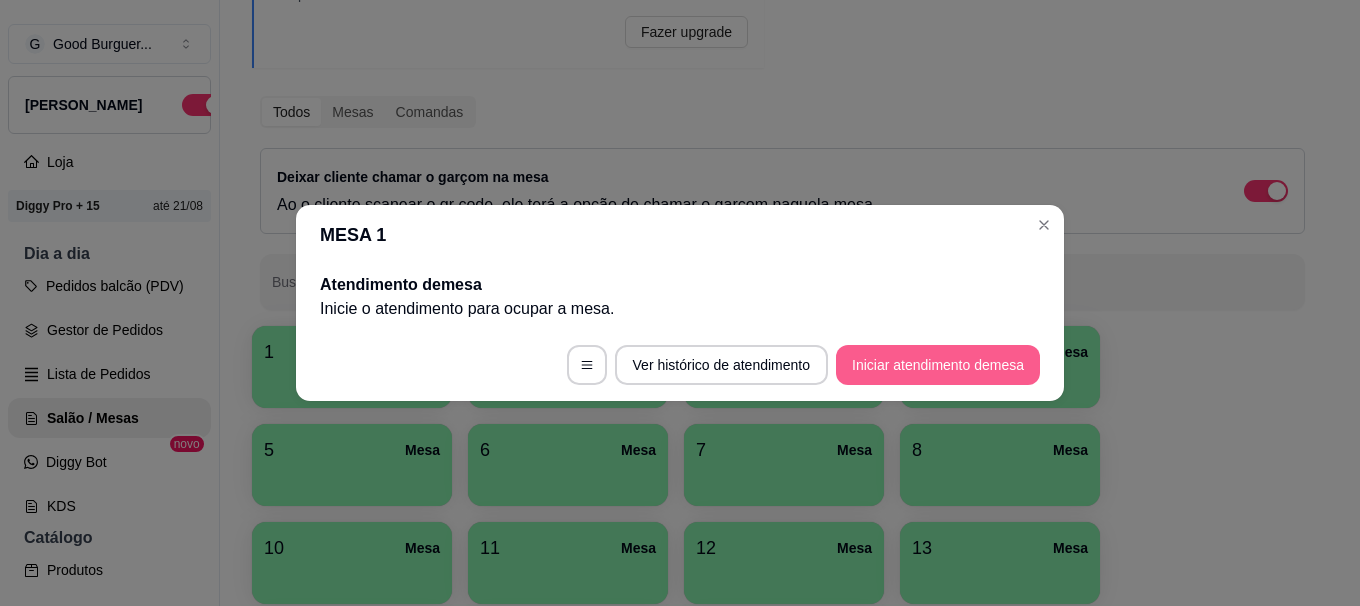 click on "Iniciar atendimento de  mesa" at bounding box center (938, 365) 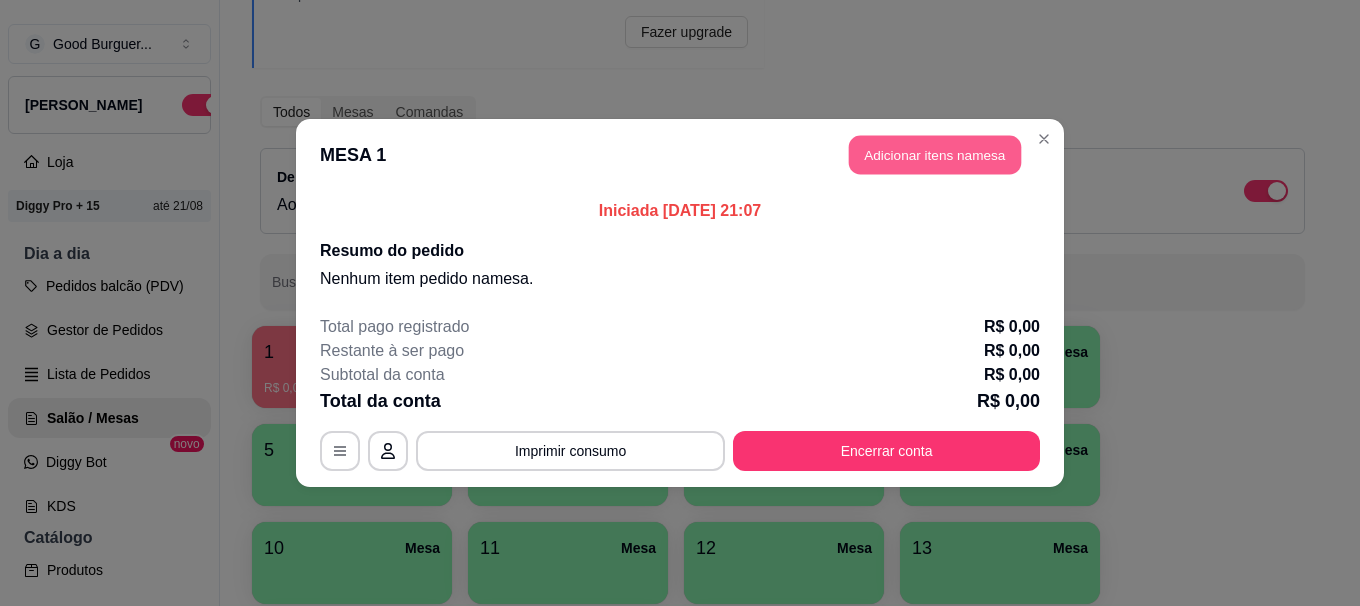 click on "Adicionar itens na  mesa" at bounding box center (935, 155) 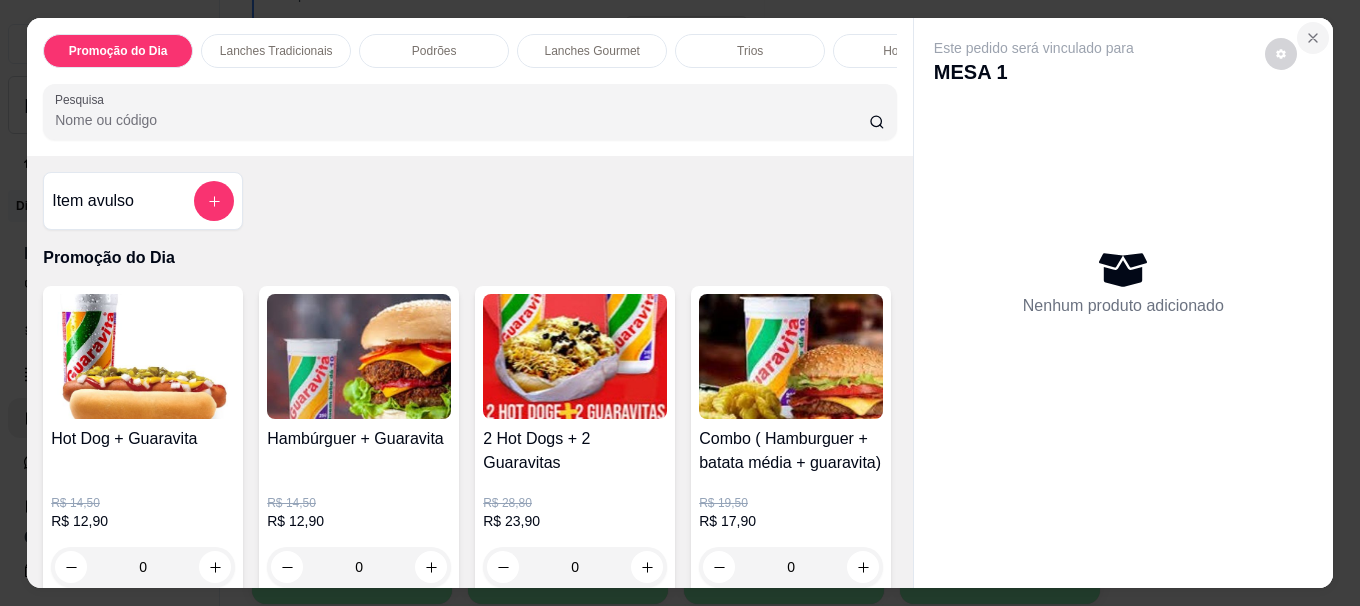 click 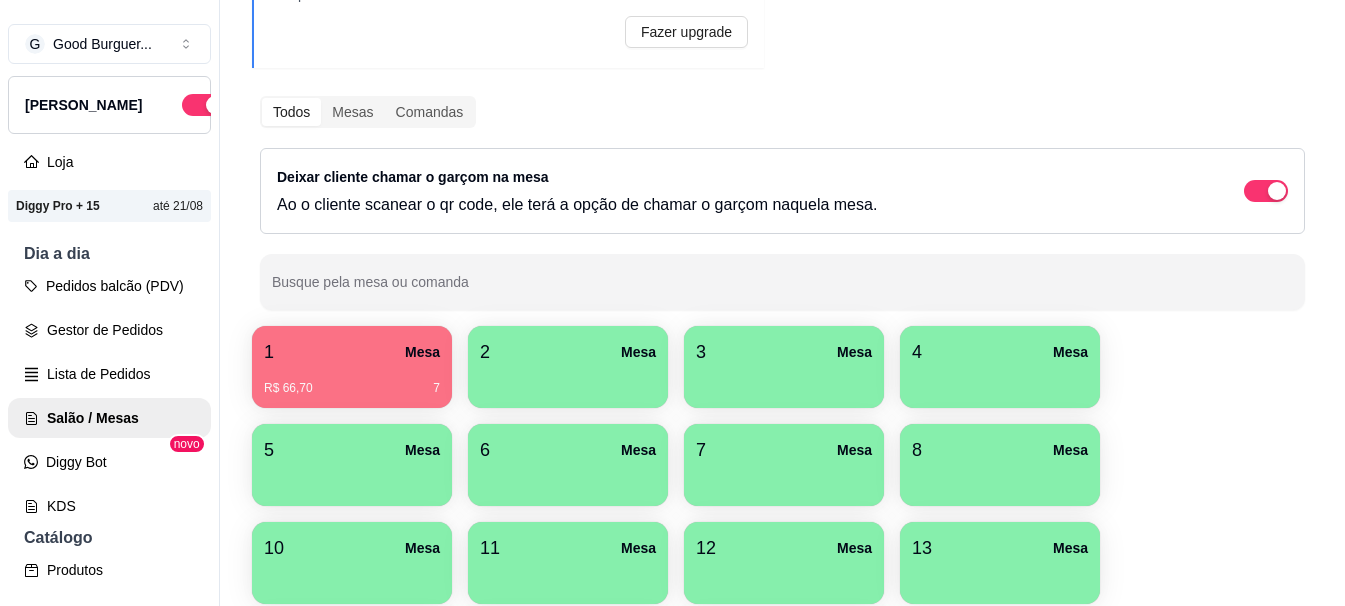 click on "1 Mesa" at bounding box center (352, 352) 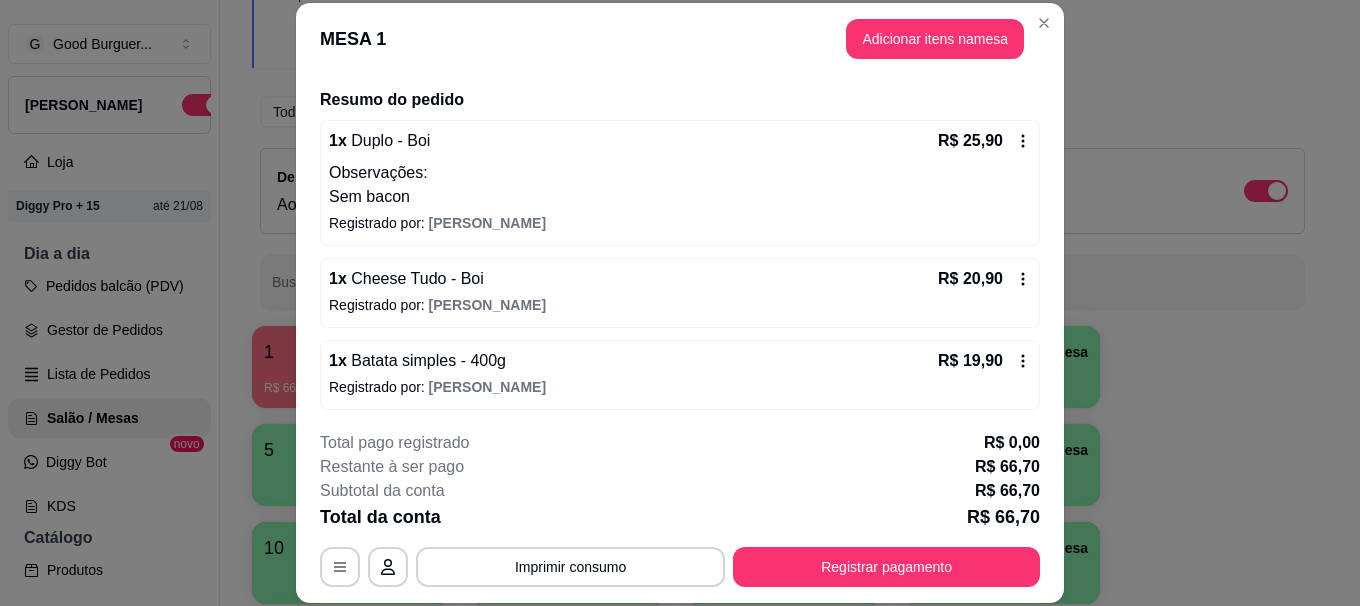 scroll, scrollTop: 147, scrollLeft: 0, axis: vertical 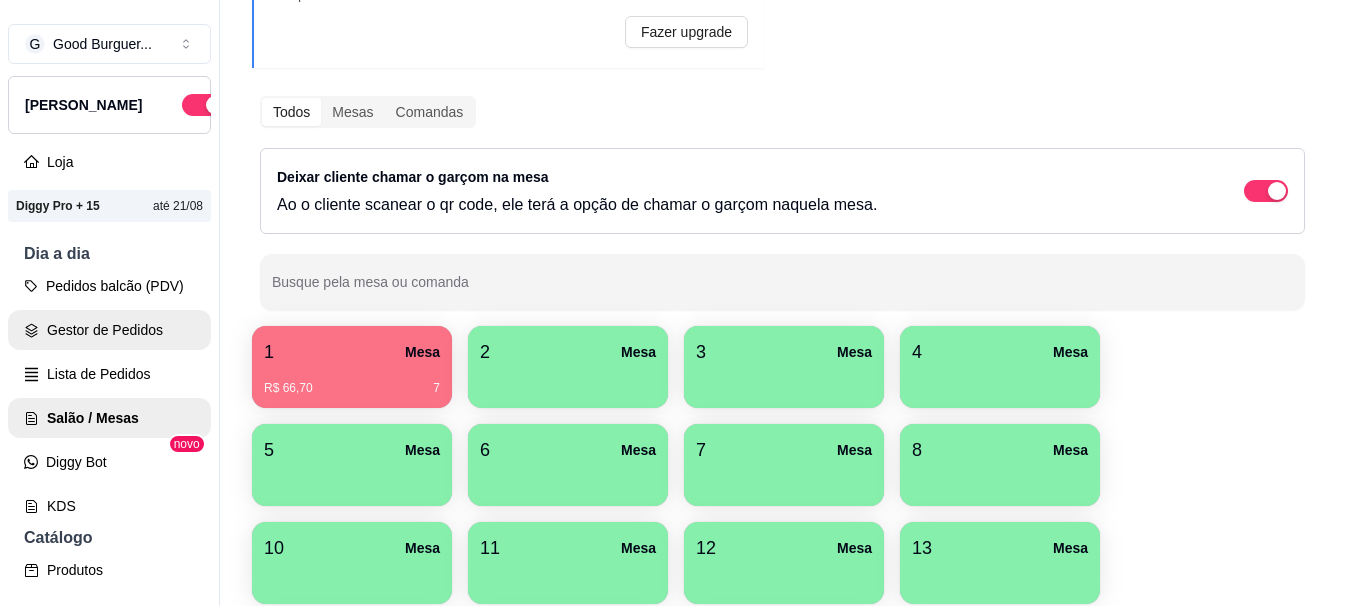 click on "Gestor de Pedidos" at bounding box center (109, 330) 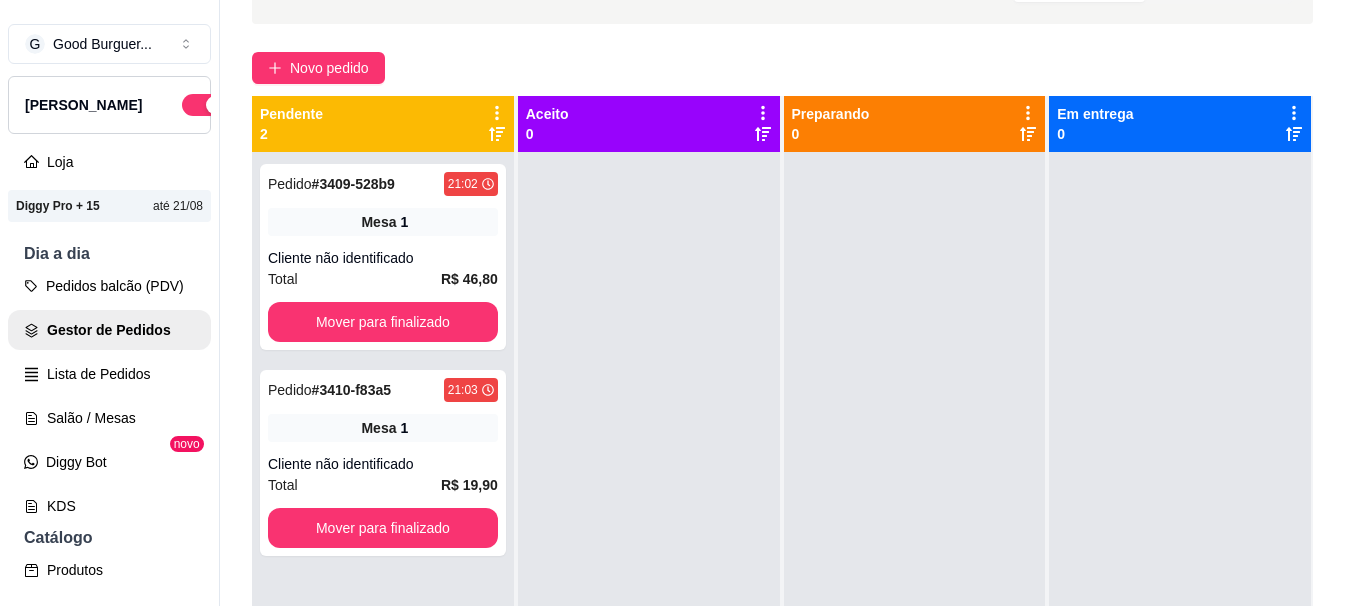 scroll, scrollTop: 0, scrollLeft: 0, axis: both 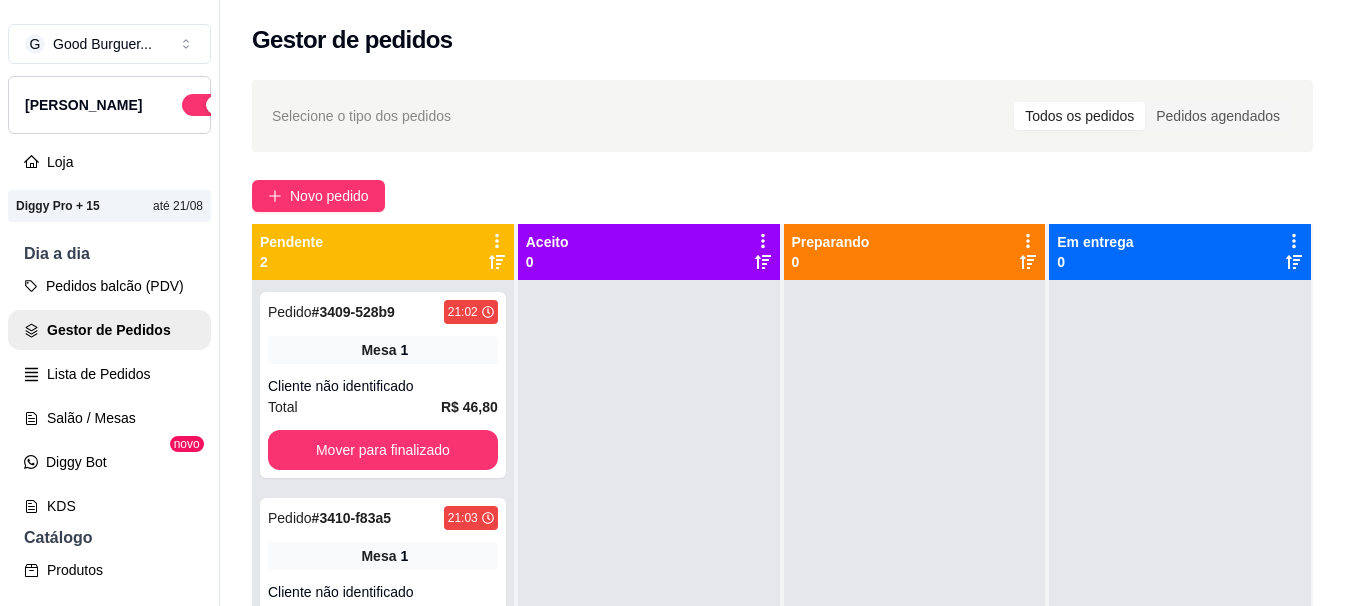click on "Salão / Mesas" at bounding box center (109, 418) 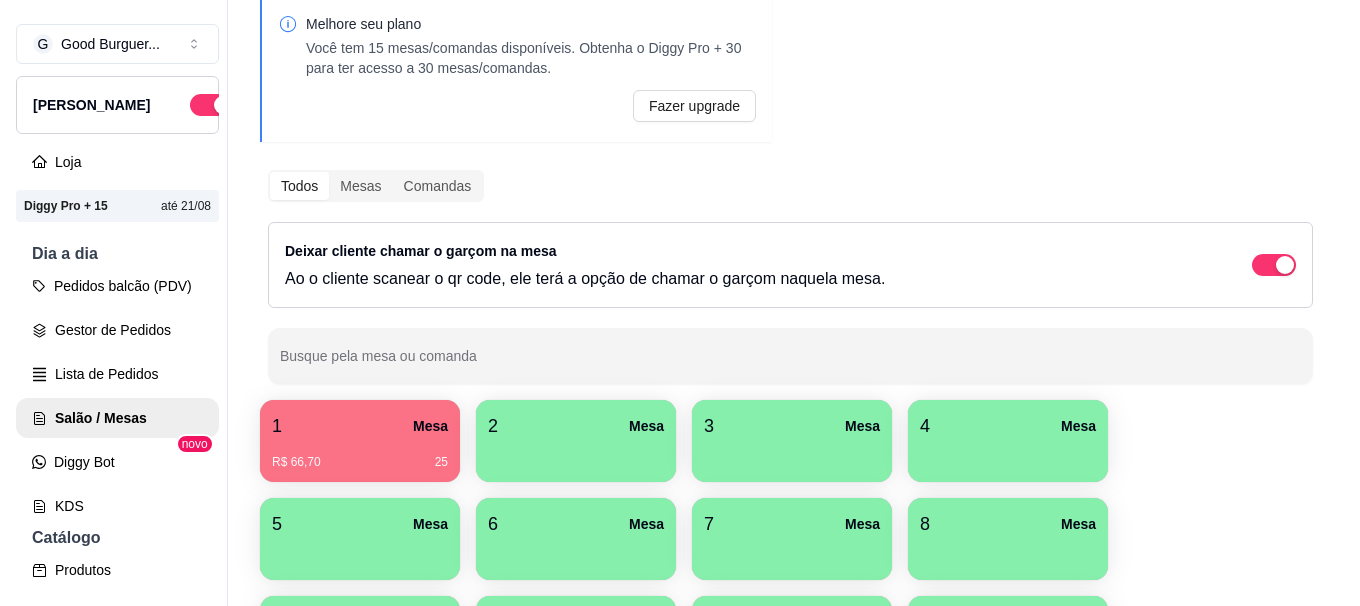 scroll, scrollTop: 200, scrollLeft: 0, axis: vertical 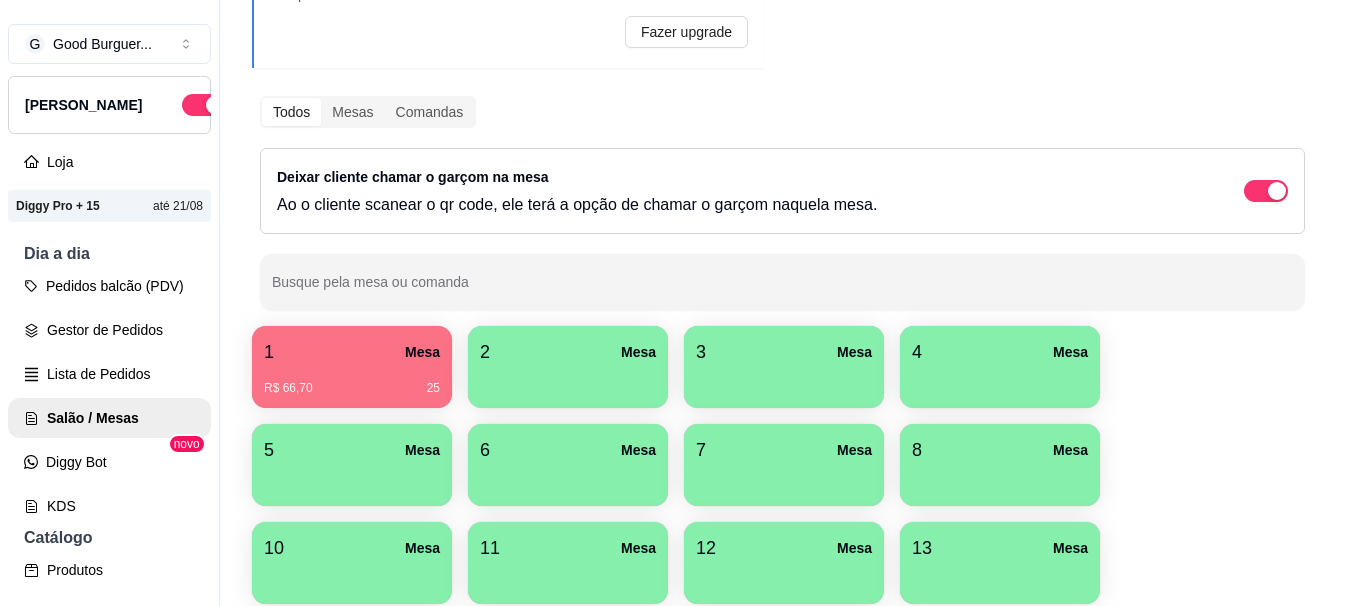 click on "1 Mesa R$ 66,70 25" at bounding box center [352, 367] 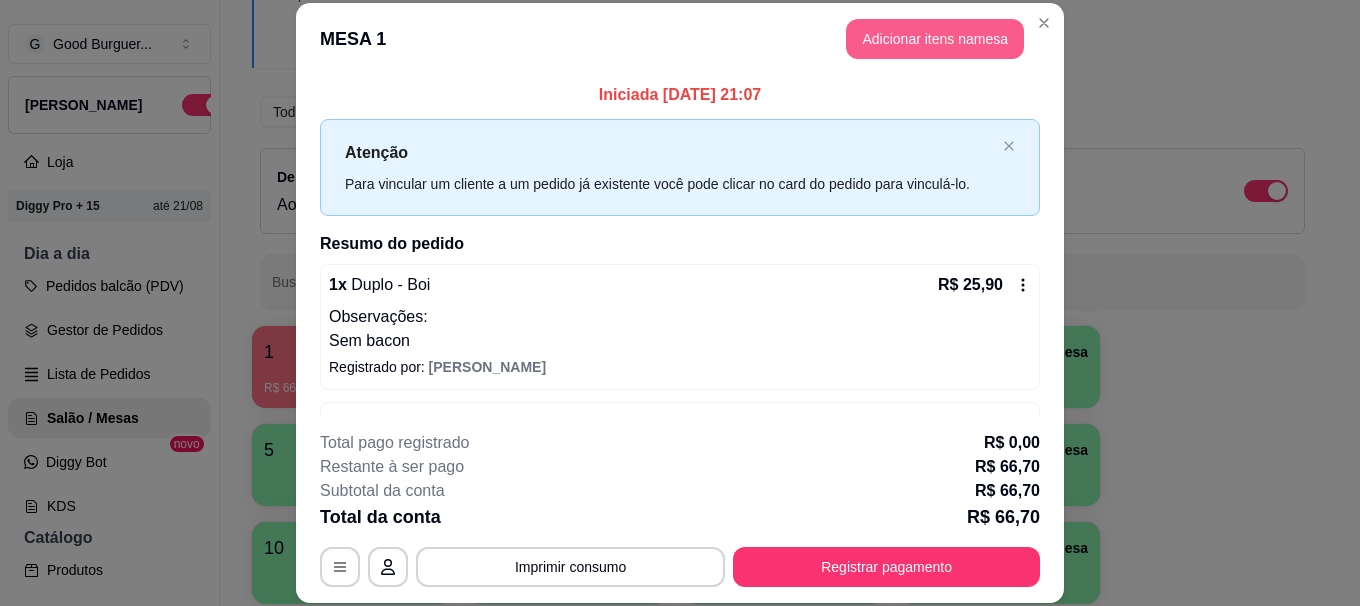 click on "Adicionar itens na  mesa" at bounding box center (935, 39) 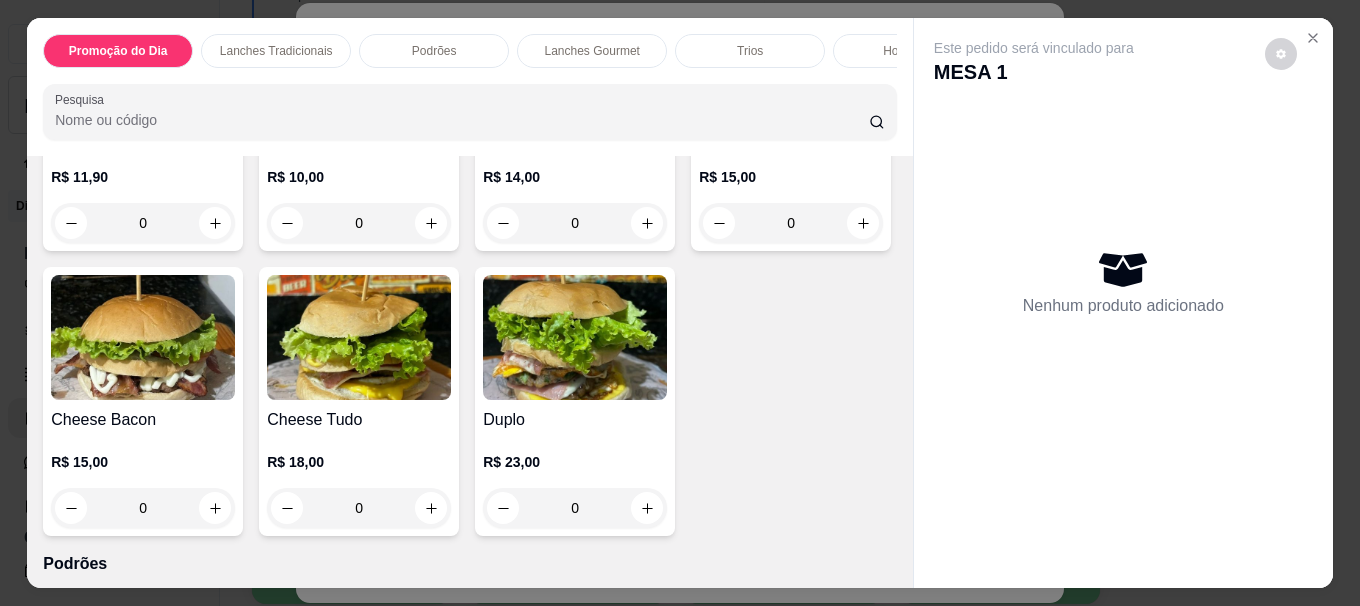 scroll, scrollTop: 1000, scrollLeft: 0, axis: vertical 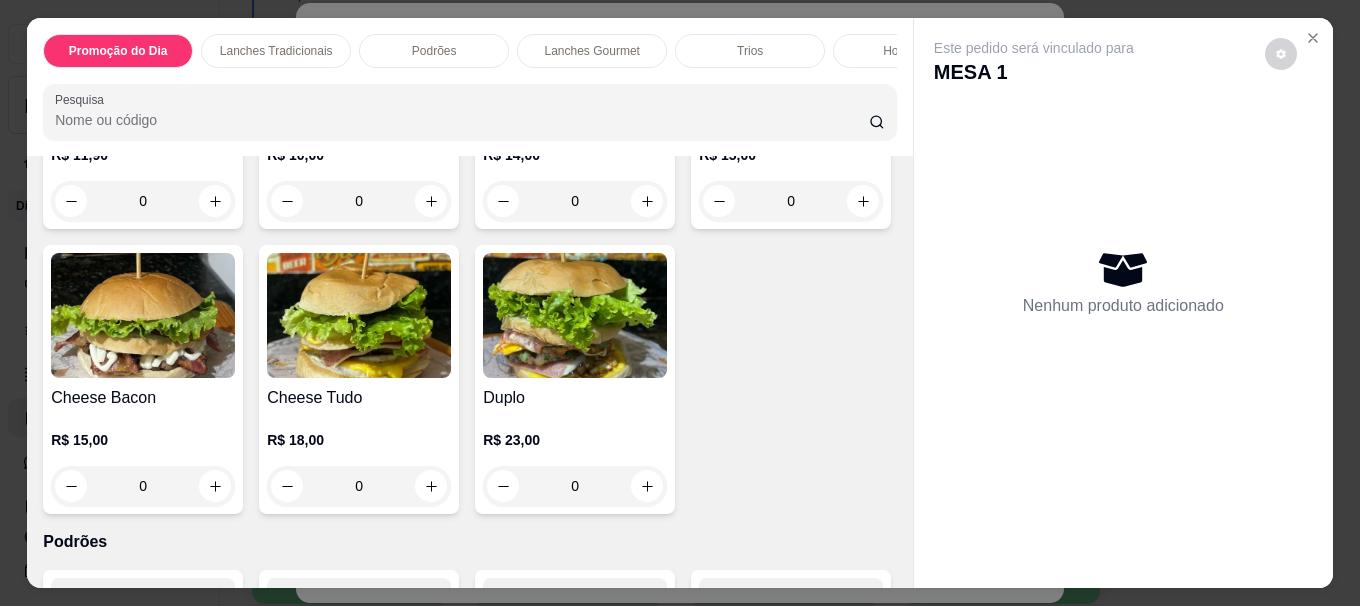 click at bounding box center (143, 315) 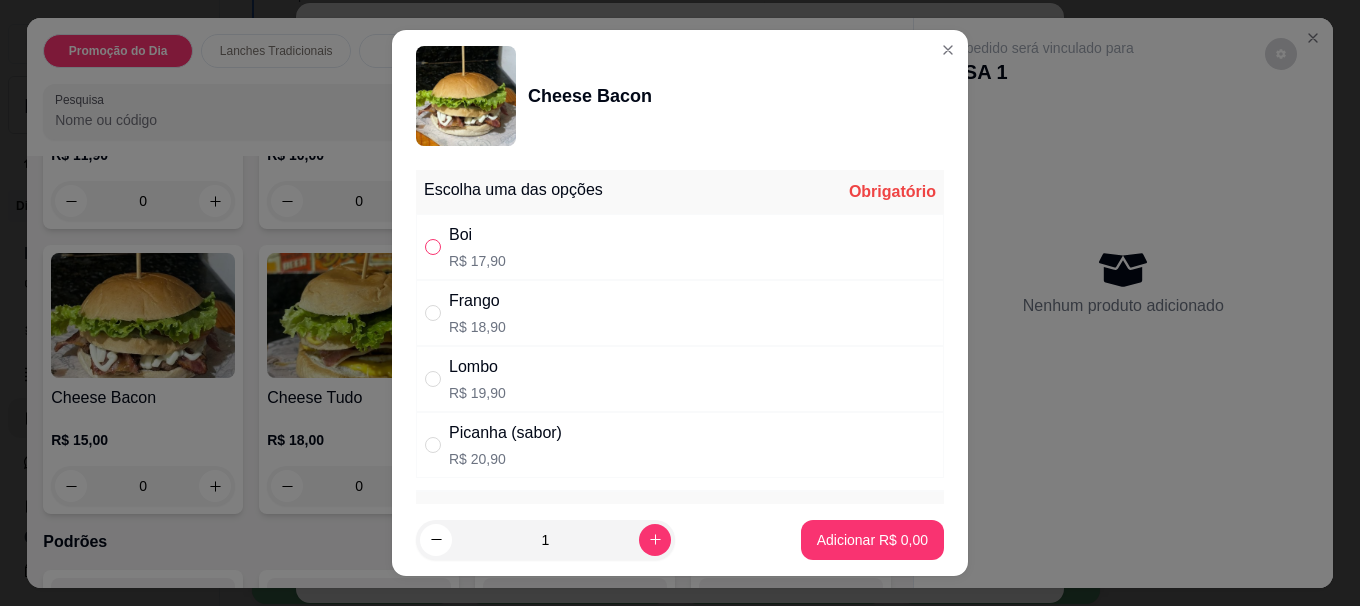 click at bounding box center [433, 247] 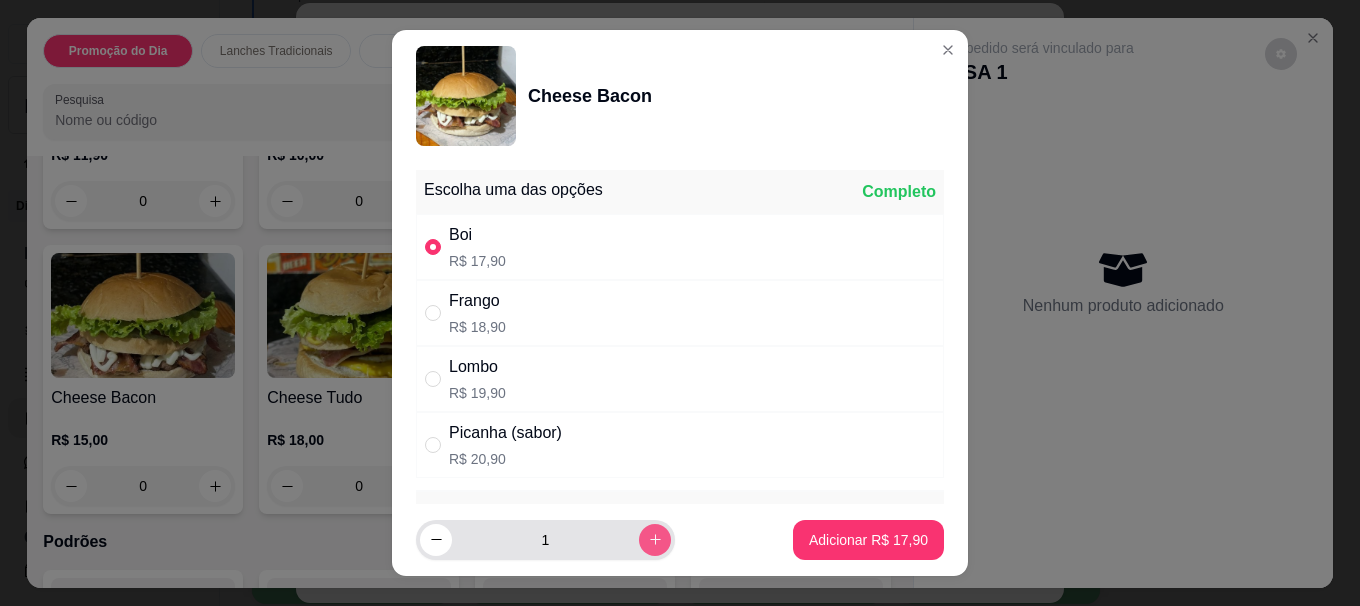 click 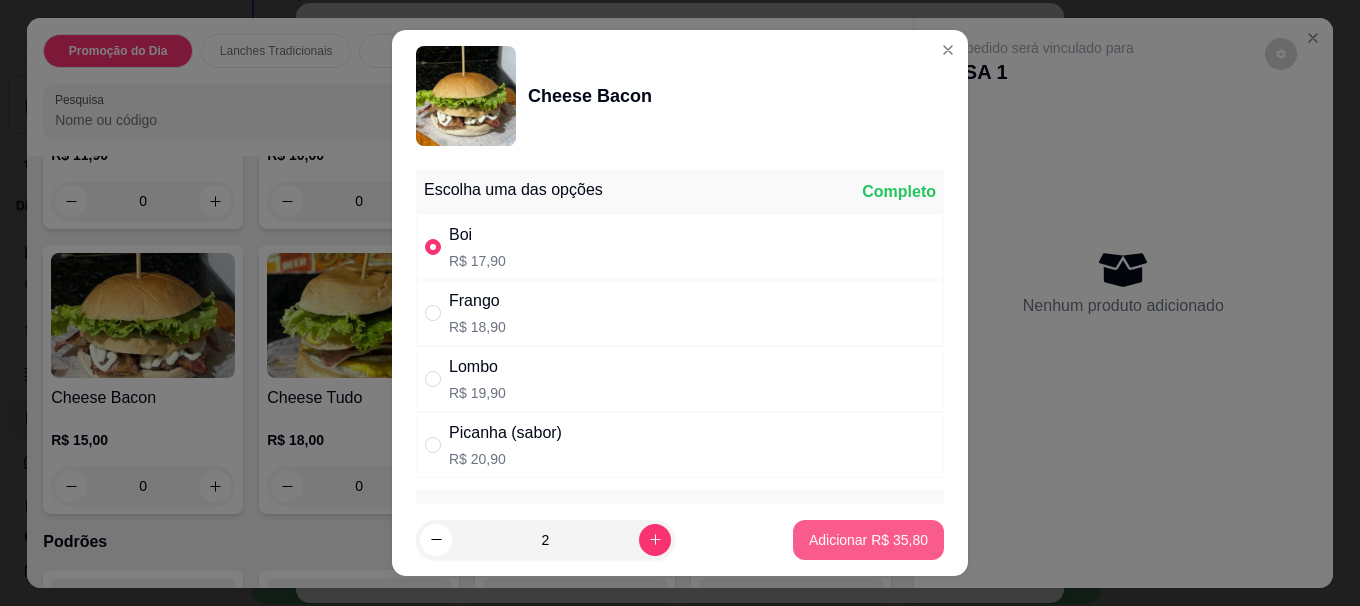 click on "Adicionar   R$ 35,80" at bounding box center [868, 540] 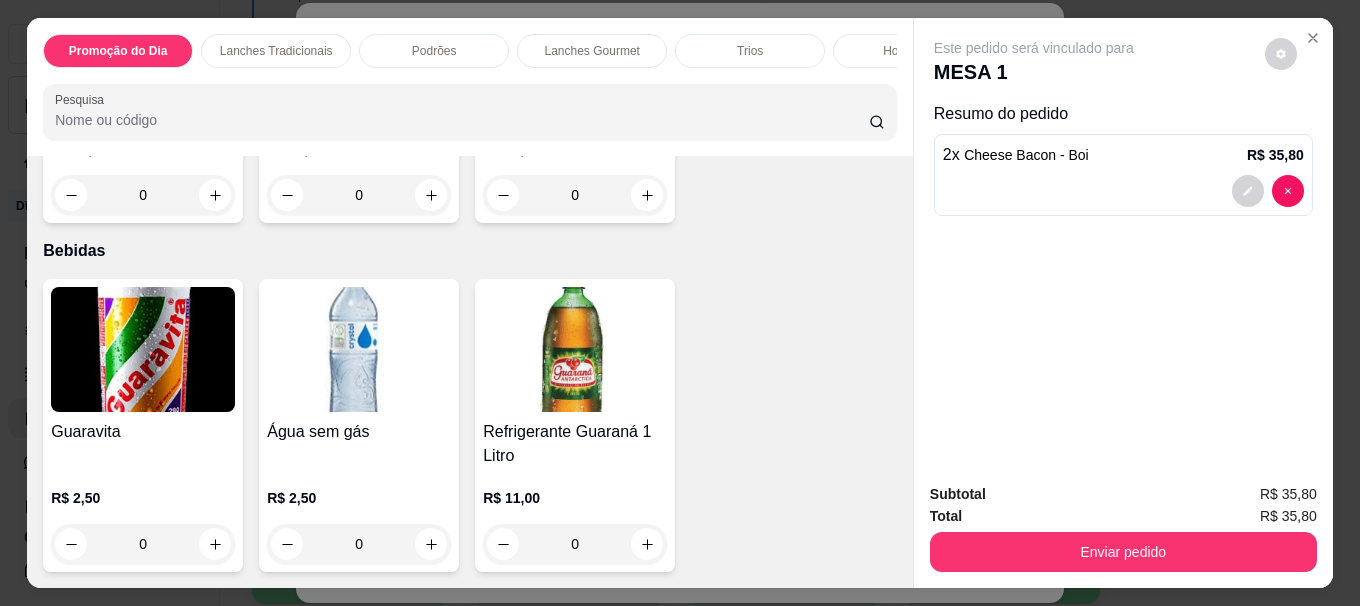 scroll, scrollTop: 6605, scrollLeft: 0, axis: vertical 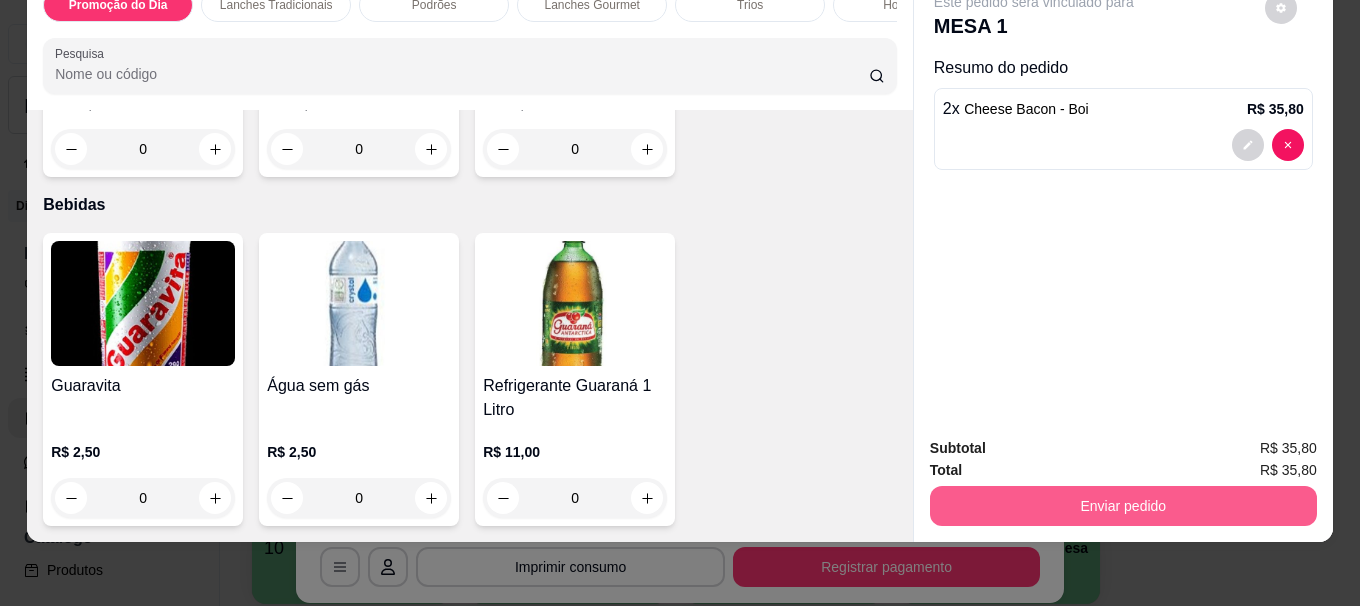 click on "Enviar pedido" at bounding box center [1123, 506] 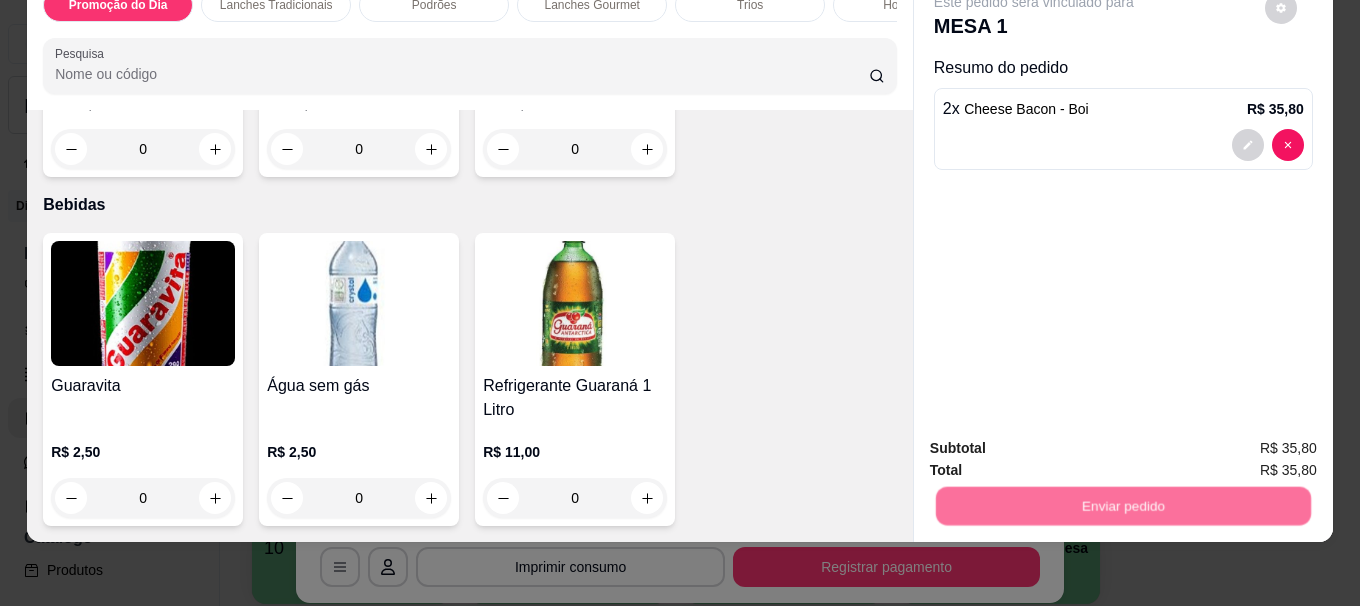 click on "Não registrar e enviar pedido" at bounding box center [1057, 441] 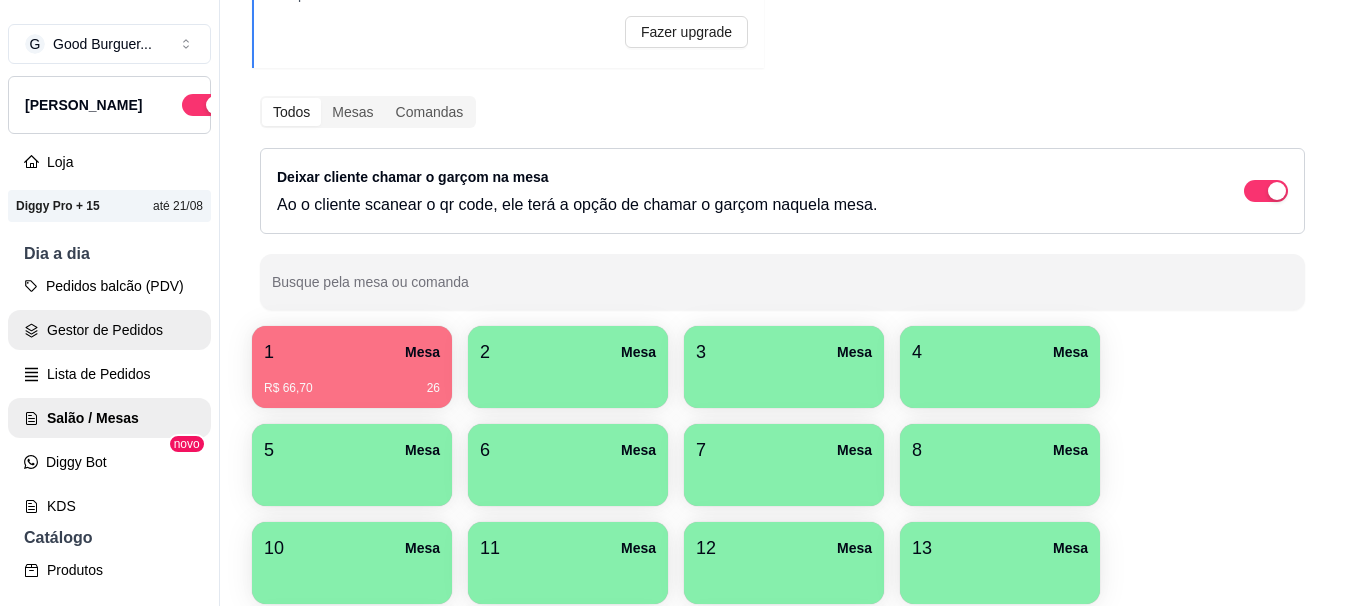 click on "Gestor de Pedidos" at bounding box center (109, 330) 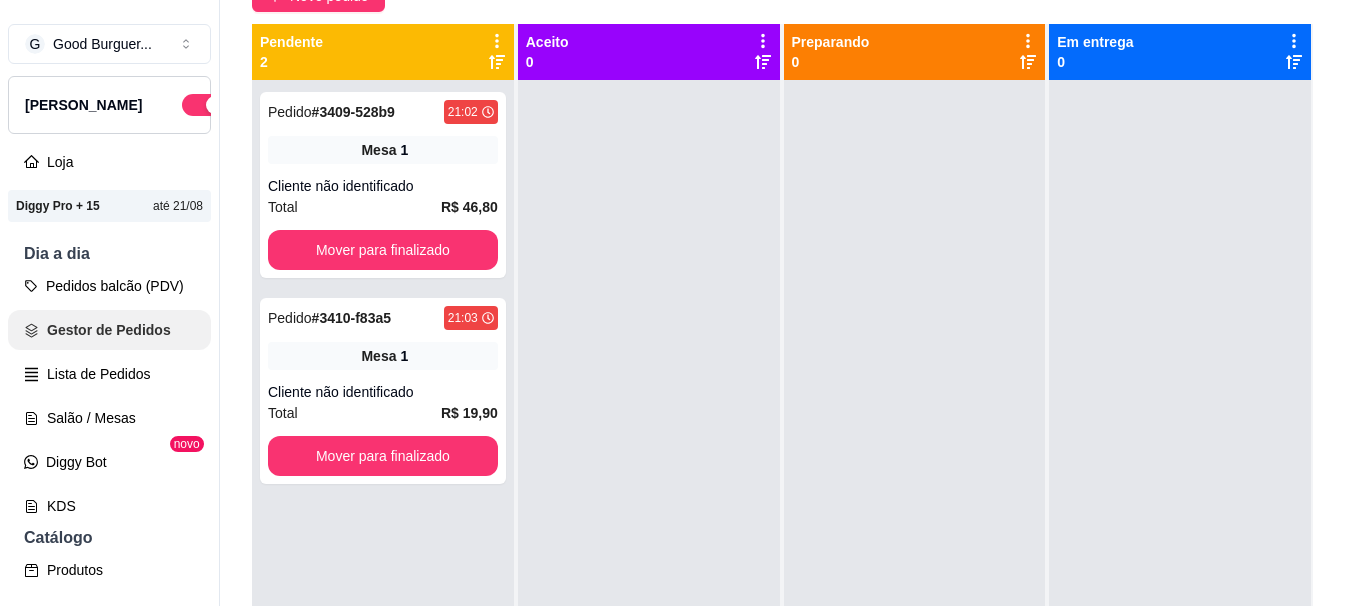scroll, scrollTop: 0, scrollLeft: 0, axis: both 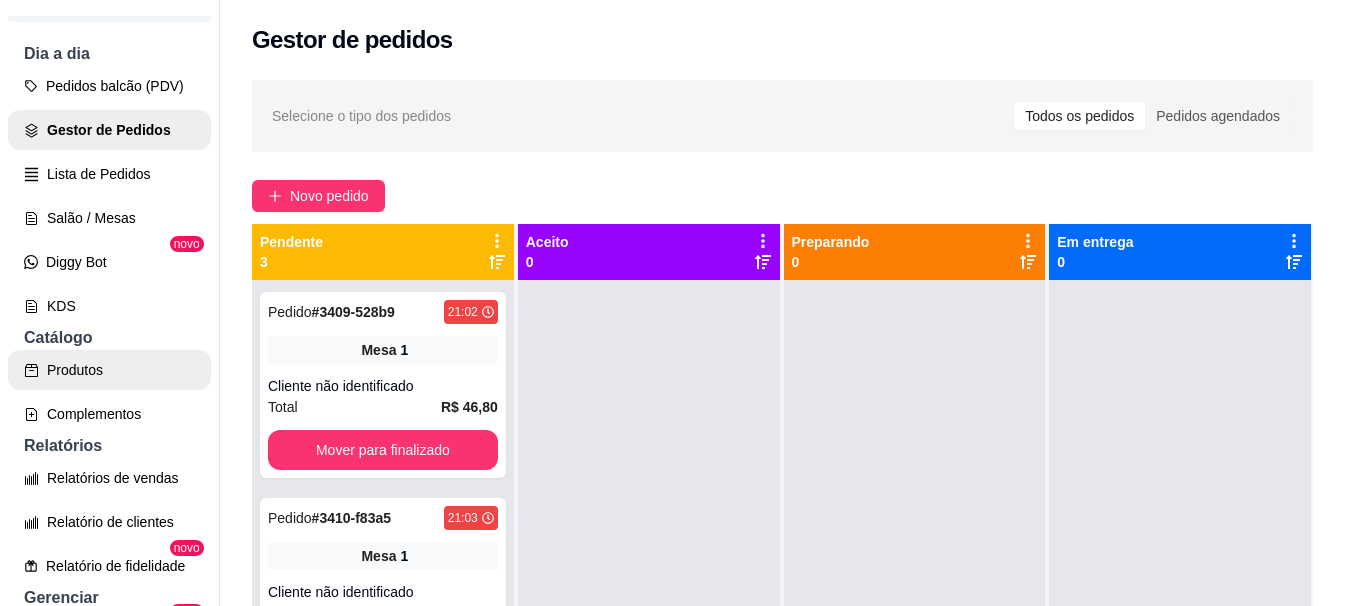 click on "Produtos" at bounding box center (109, 370) 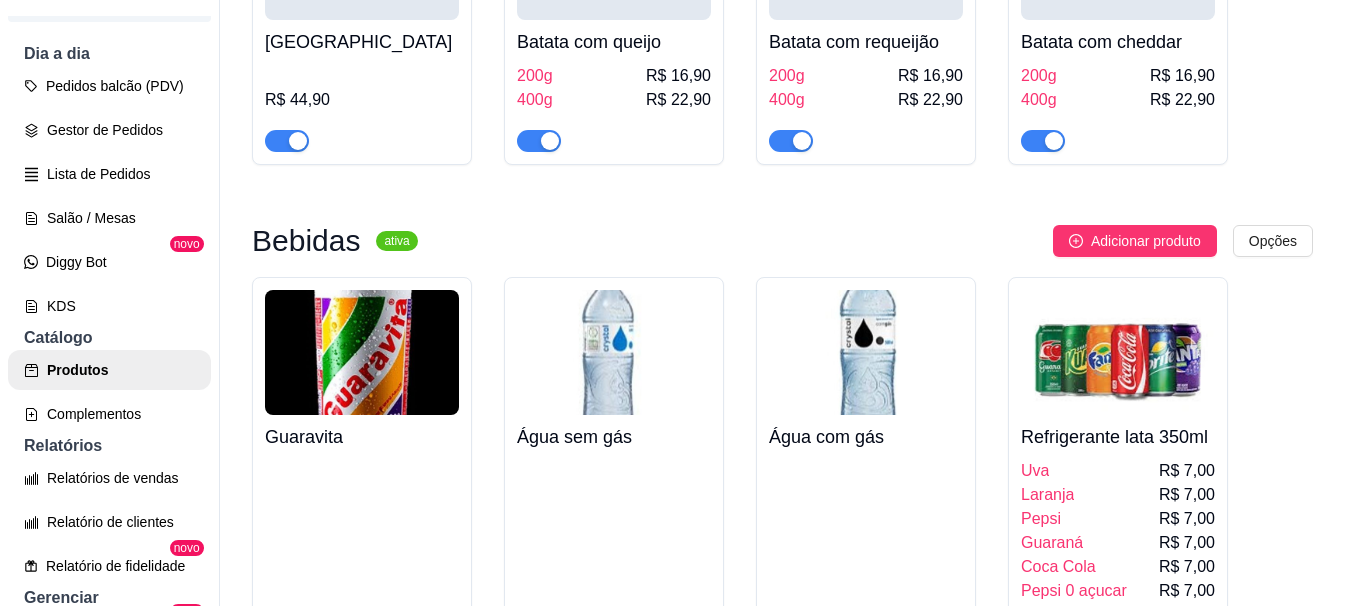 scroll, scrollTop: 7900, scrollLeft: 0, axis: vertical 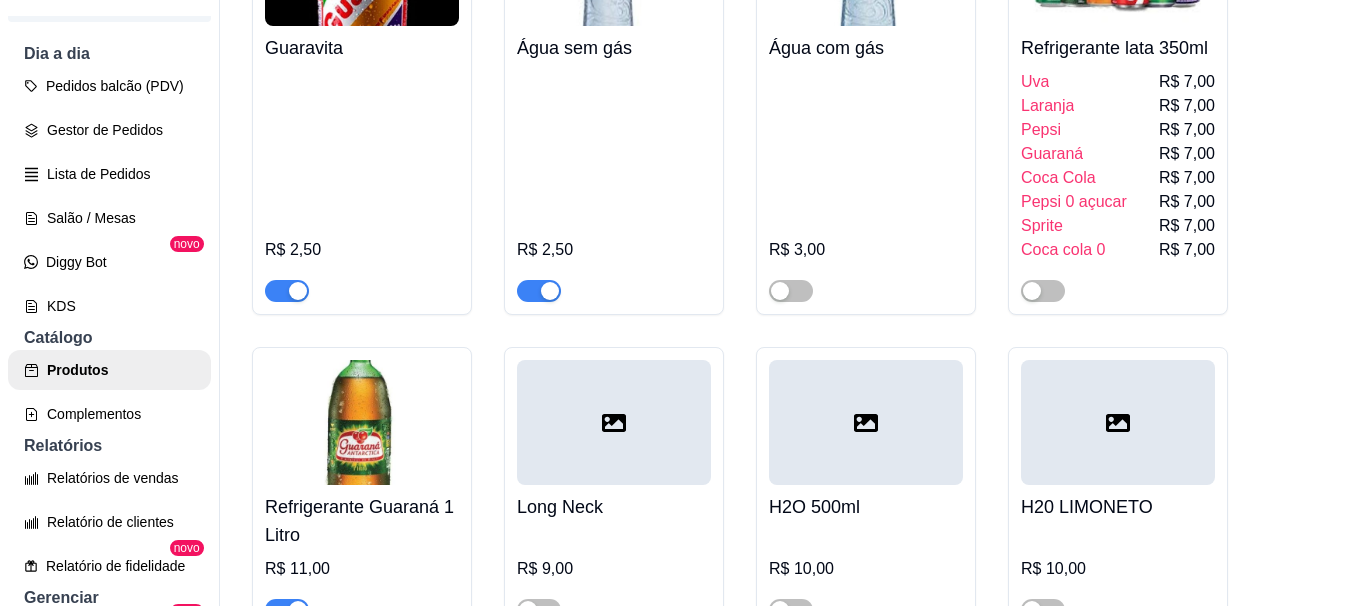 click on "Uva R$ 7,00" at bounding box center [1118, 82] 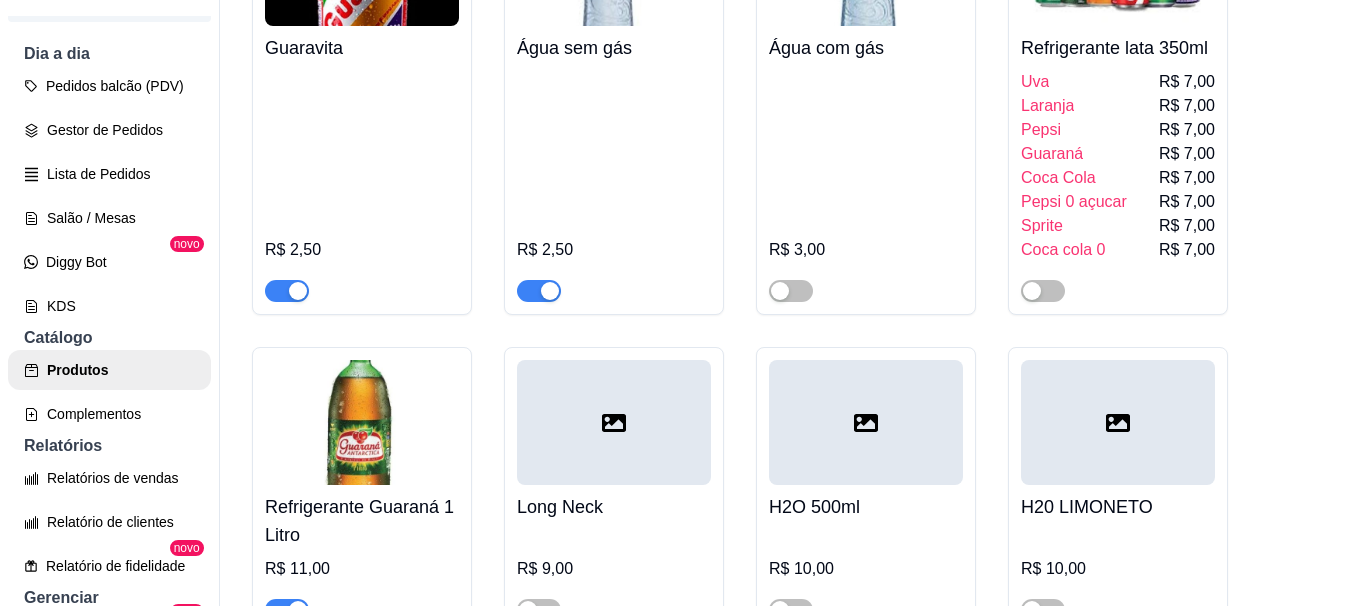 type 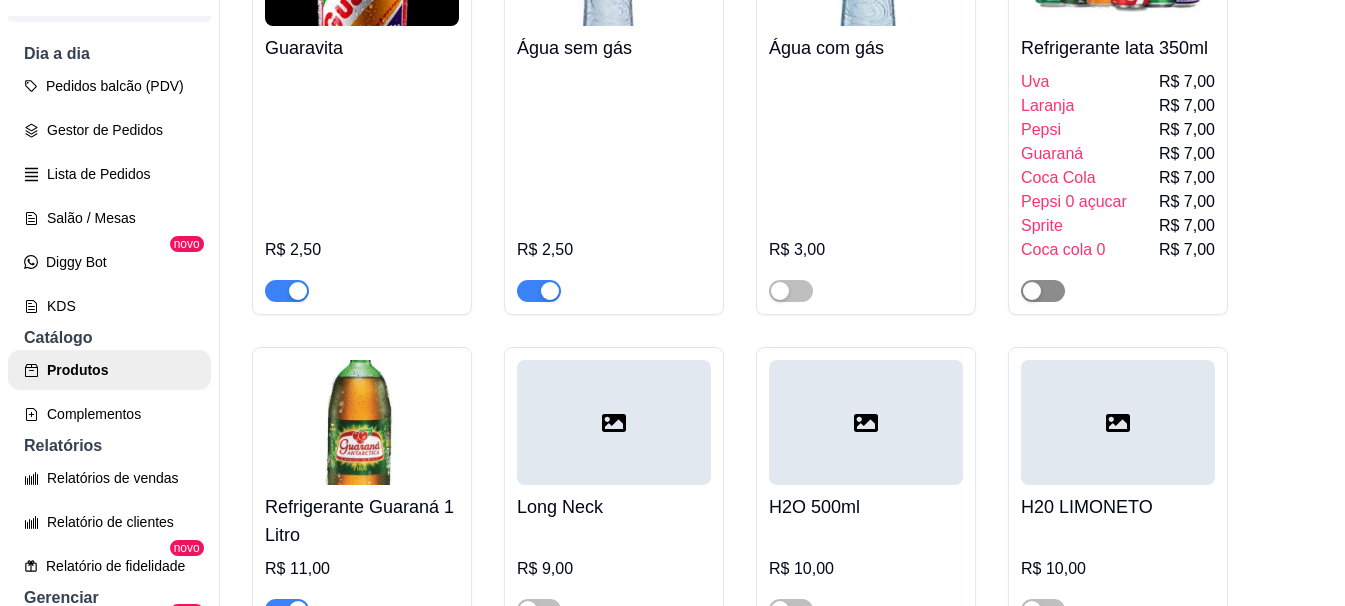 click at bounding box center (1043, 291) 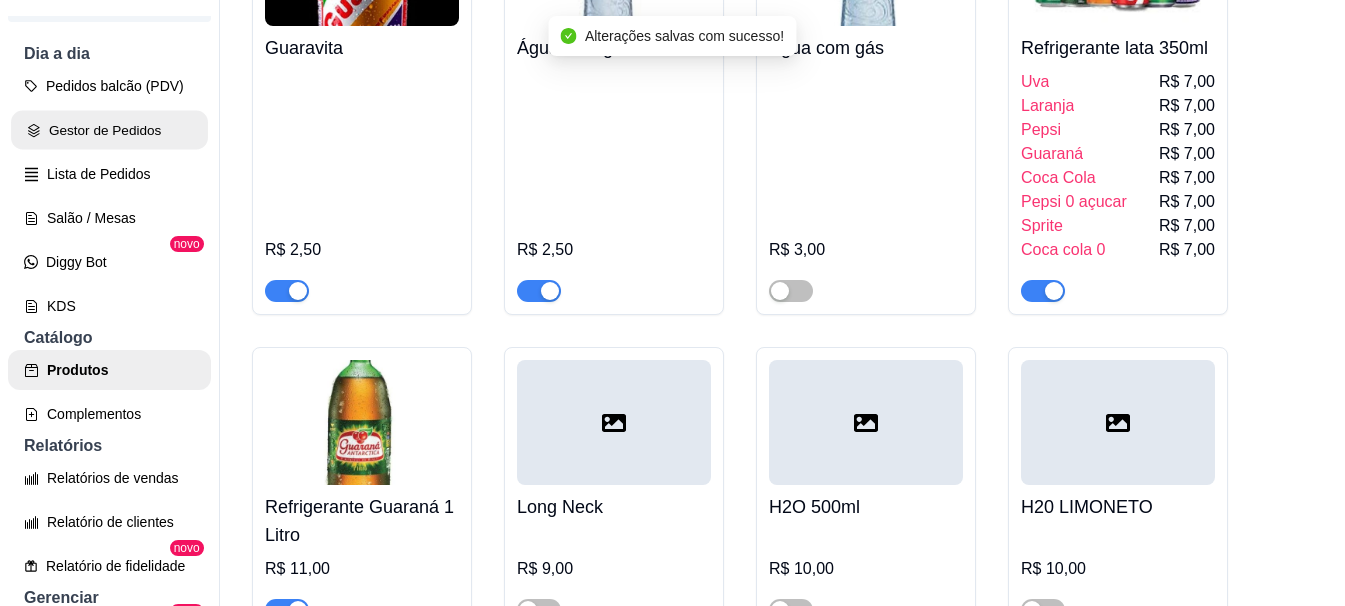 click on "Gestor de Pedidos" at bounding box center (109, 130) 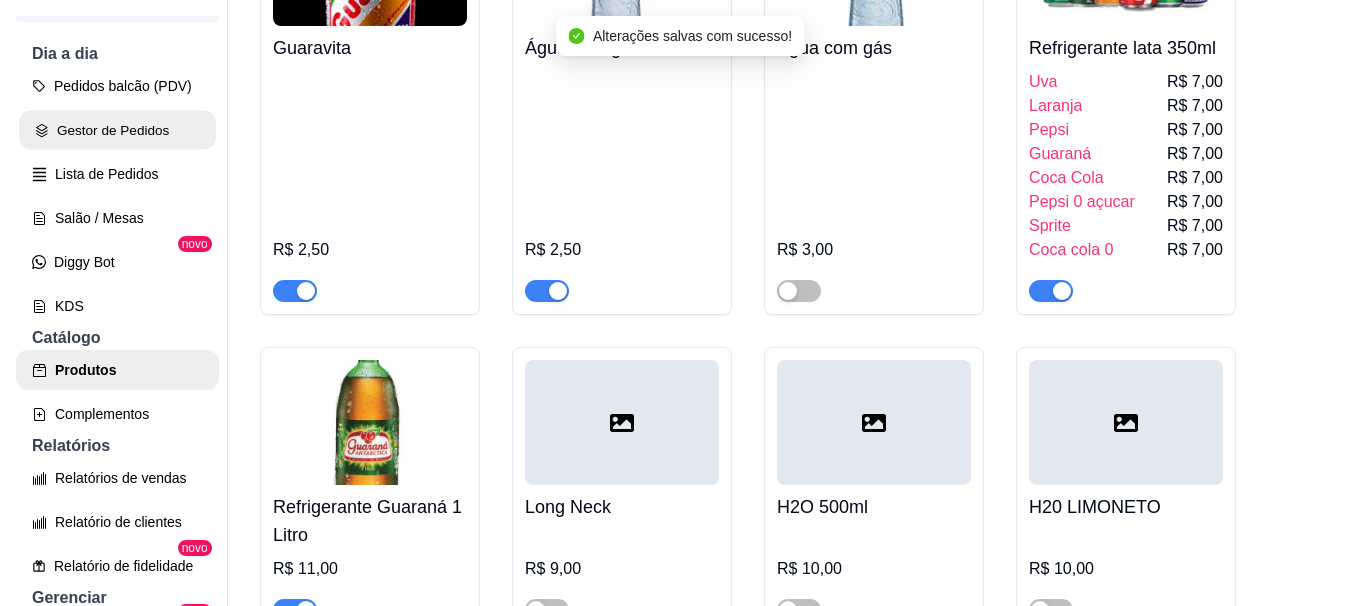 scroll, scrollTop: 0, scrollLeft: 0, axis: both 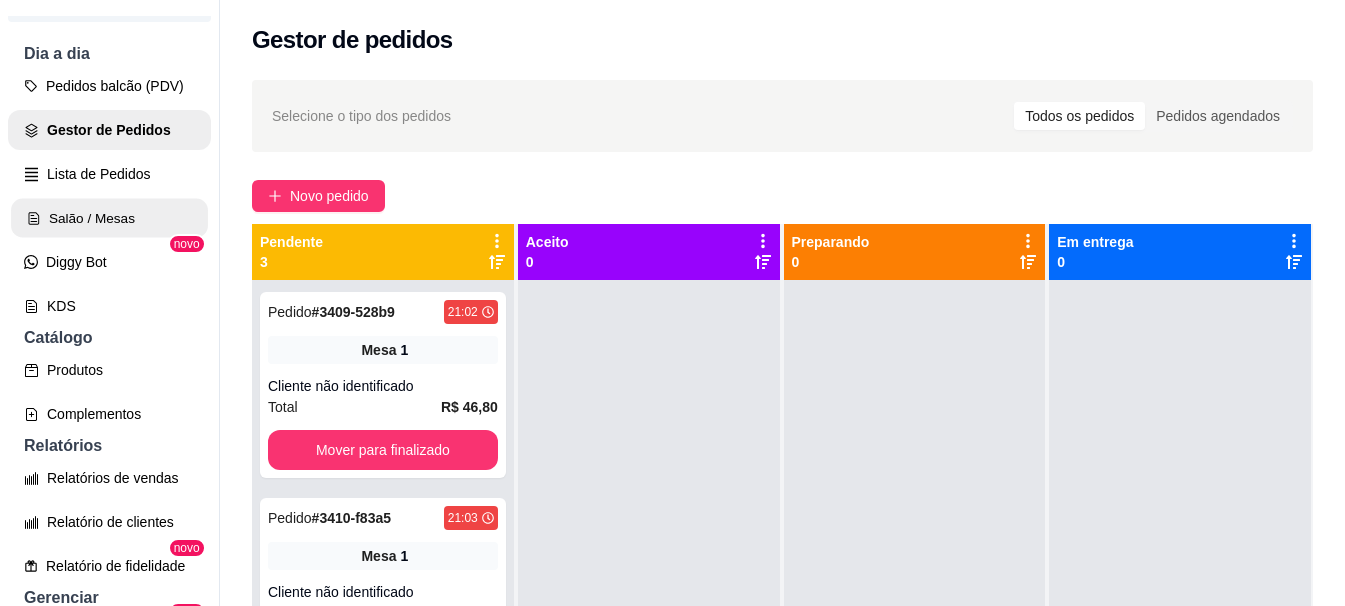 click on "Salão / Mesas" at bounding box center (109, 218) 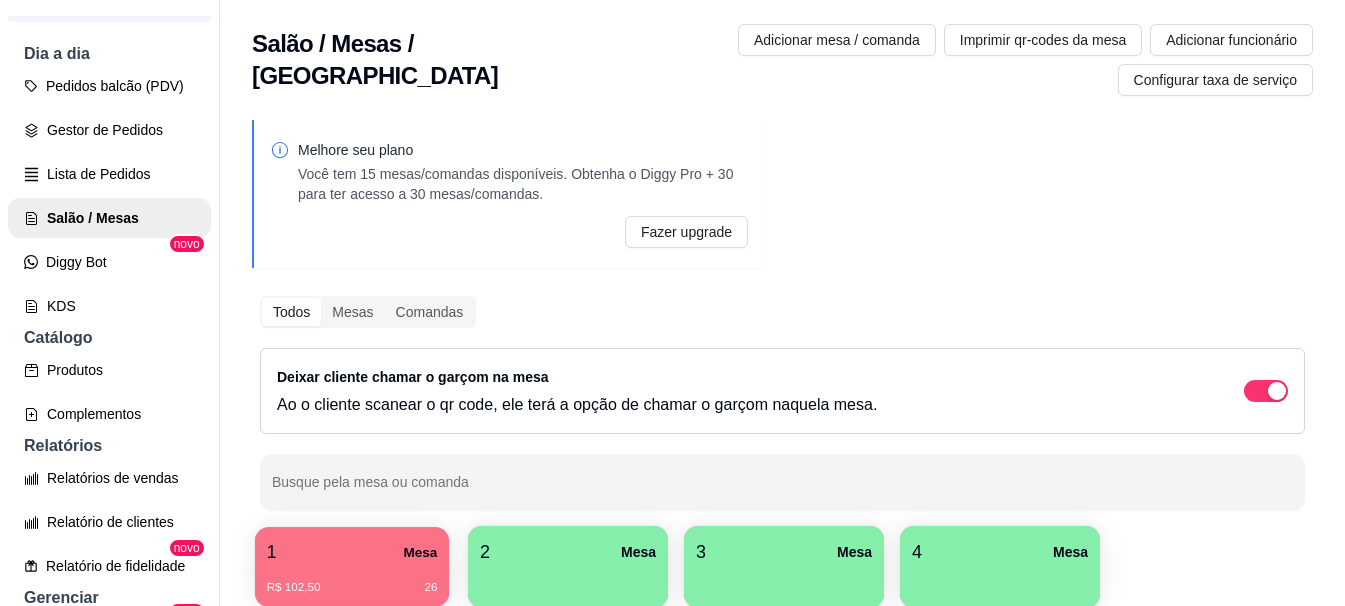click on "1 Mesa" at bounding box center (352, 552) 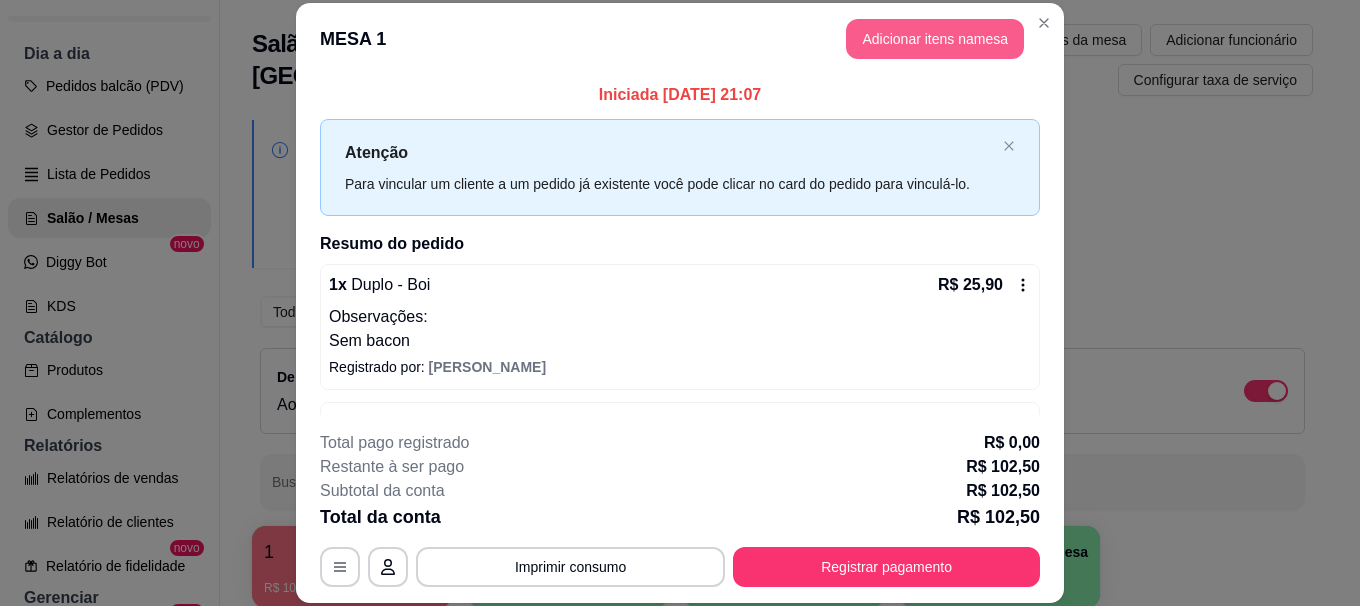 click on "Adicionar itens na  mesa" at bounding box center [935, 39] 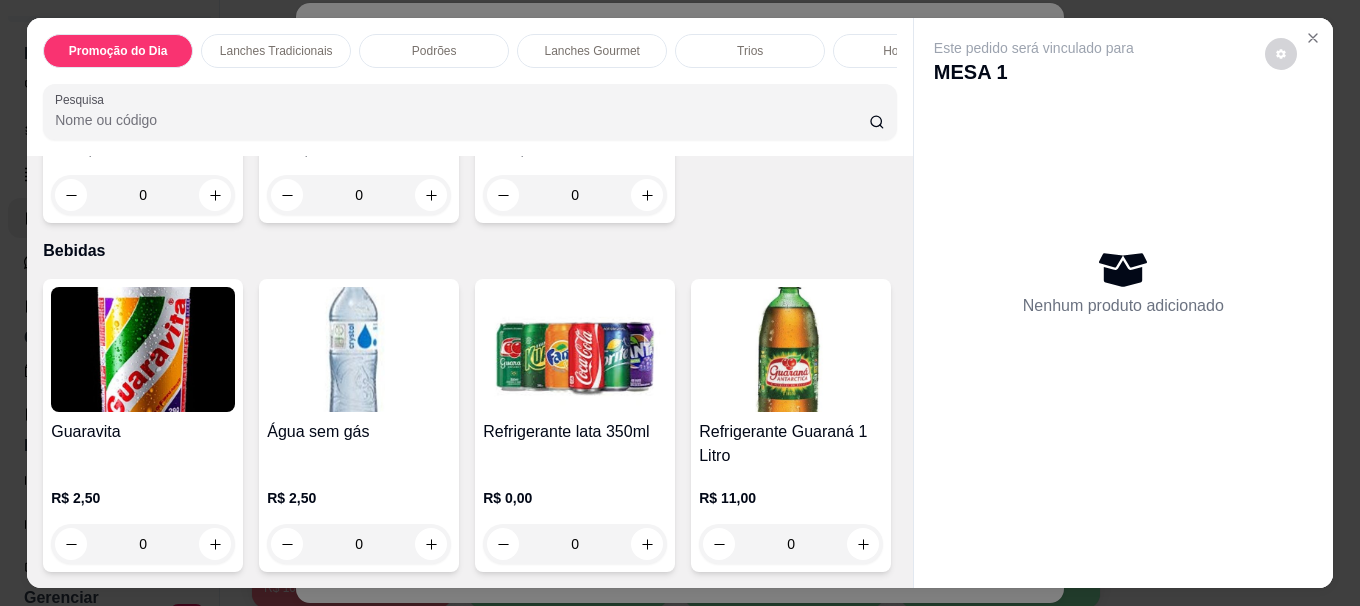 scroll, scrollTop: 6688, scrollLeft: 0, axis: vertical 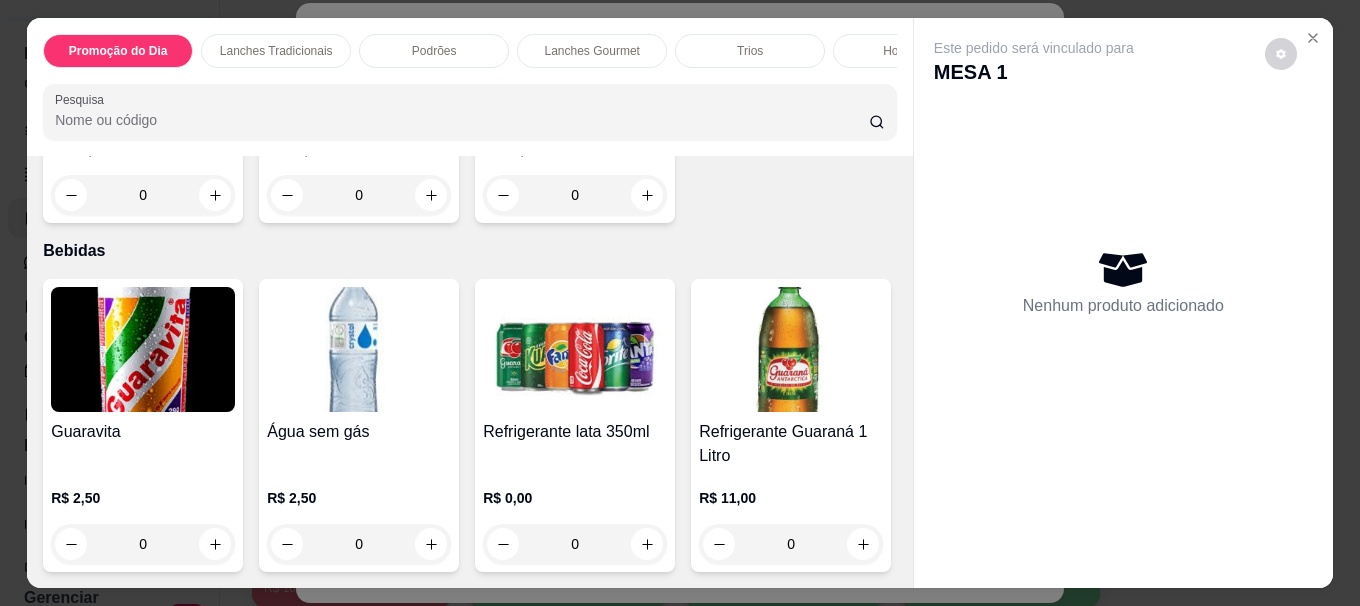 click at bounding box center (575, 349) 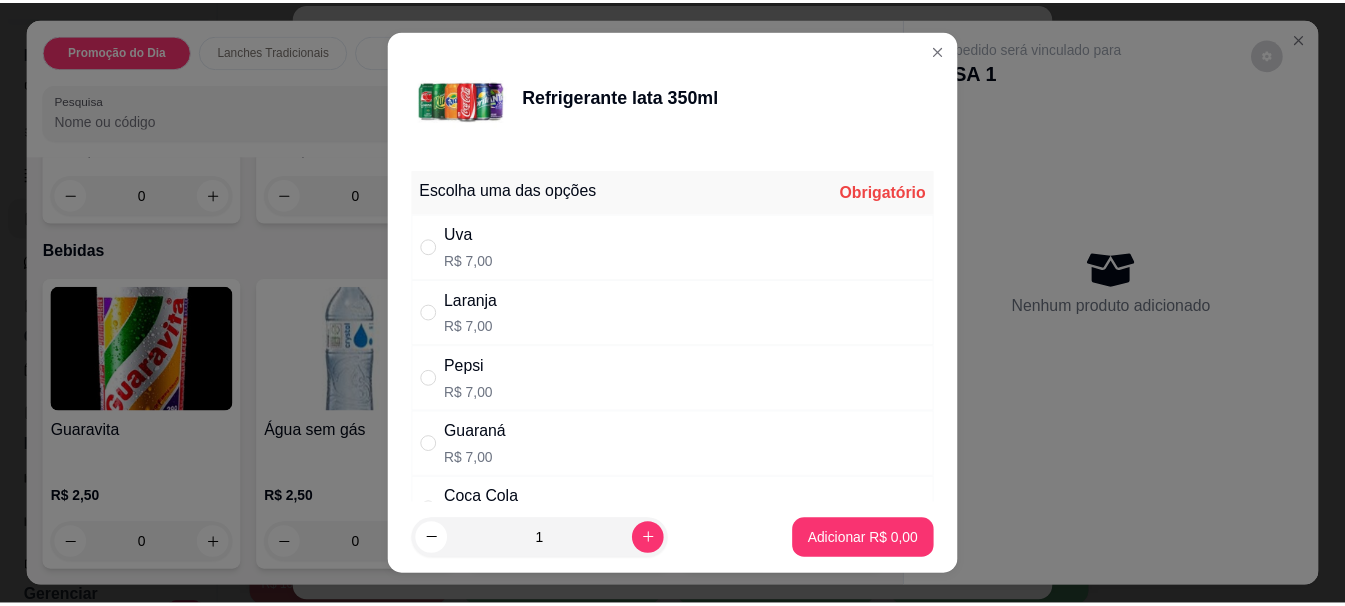 scroll, scrollTop: 100, scrollLeft: 0, axis: vertical 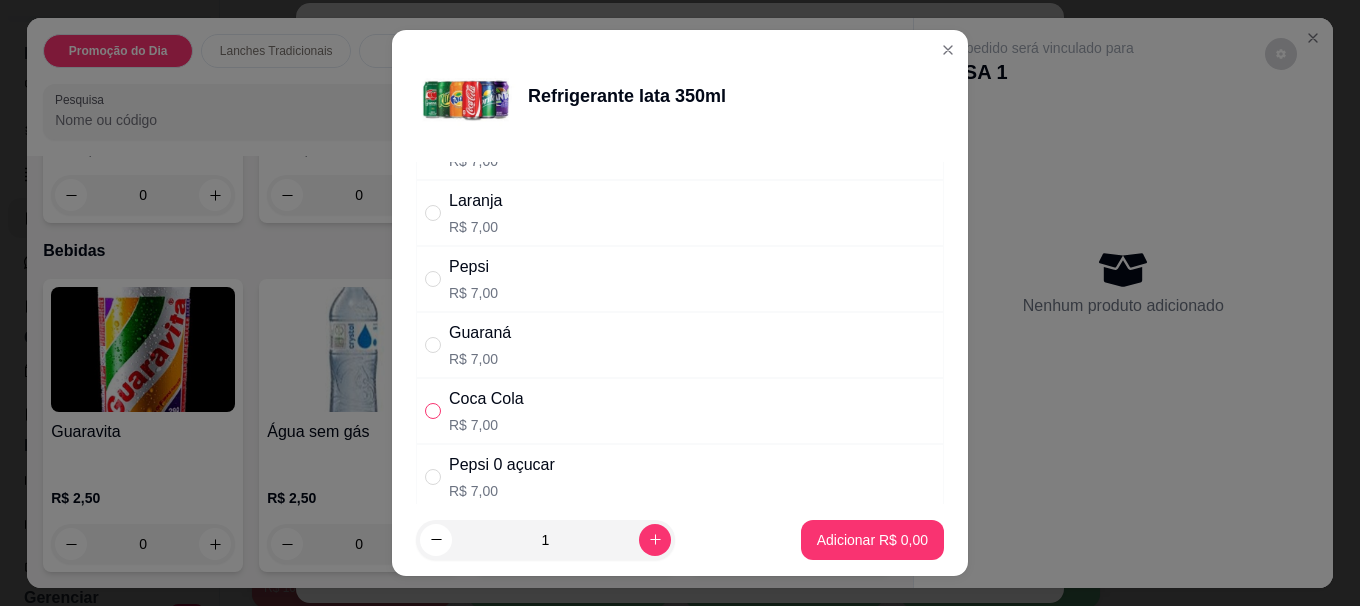 click at bounding box center [433, 411] 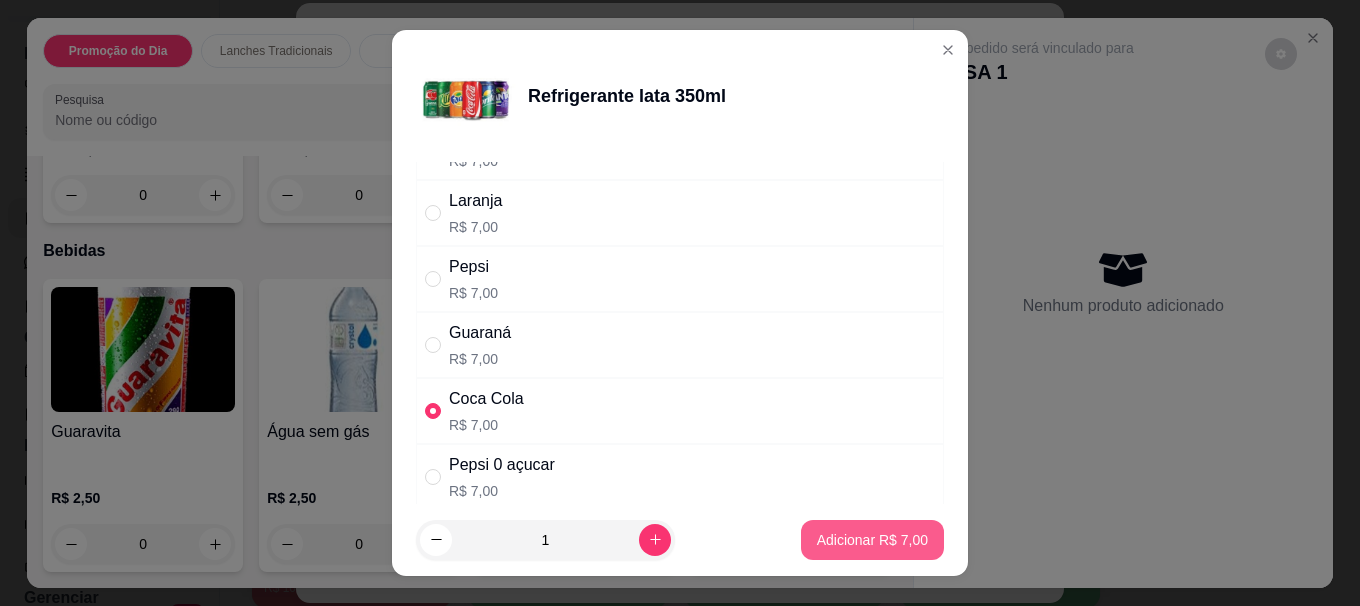click on "Adicionar   R$ 7,00" at bounding box center (872, 540) 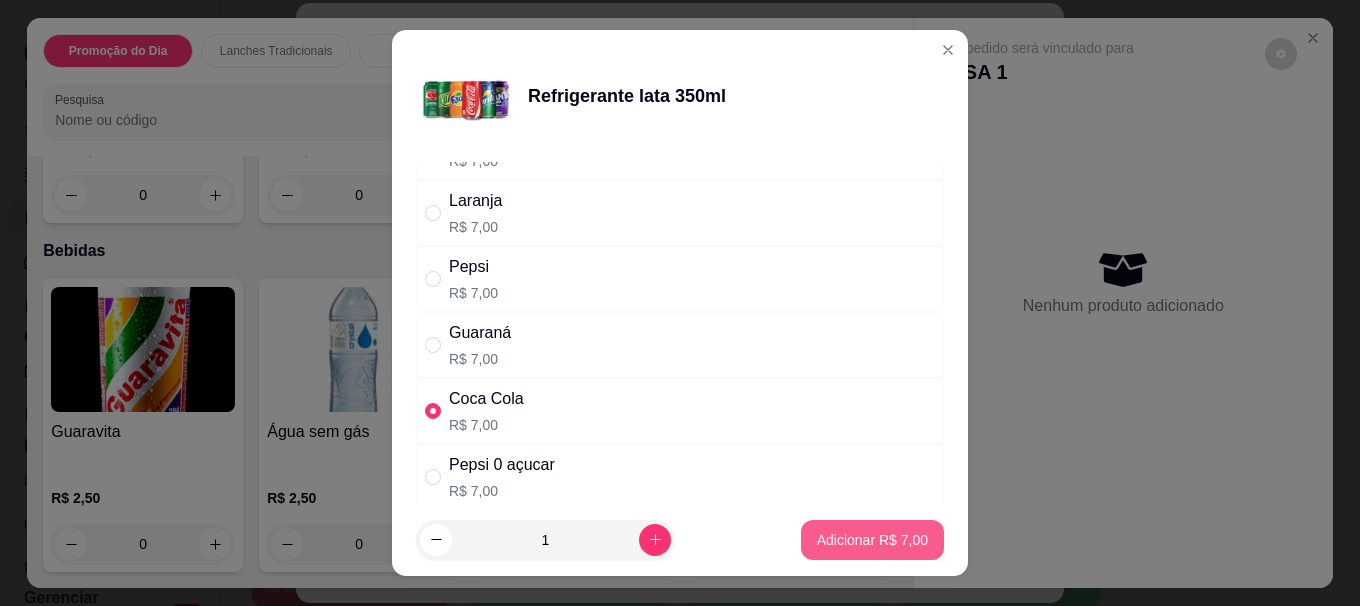 type on "1" 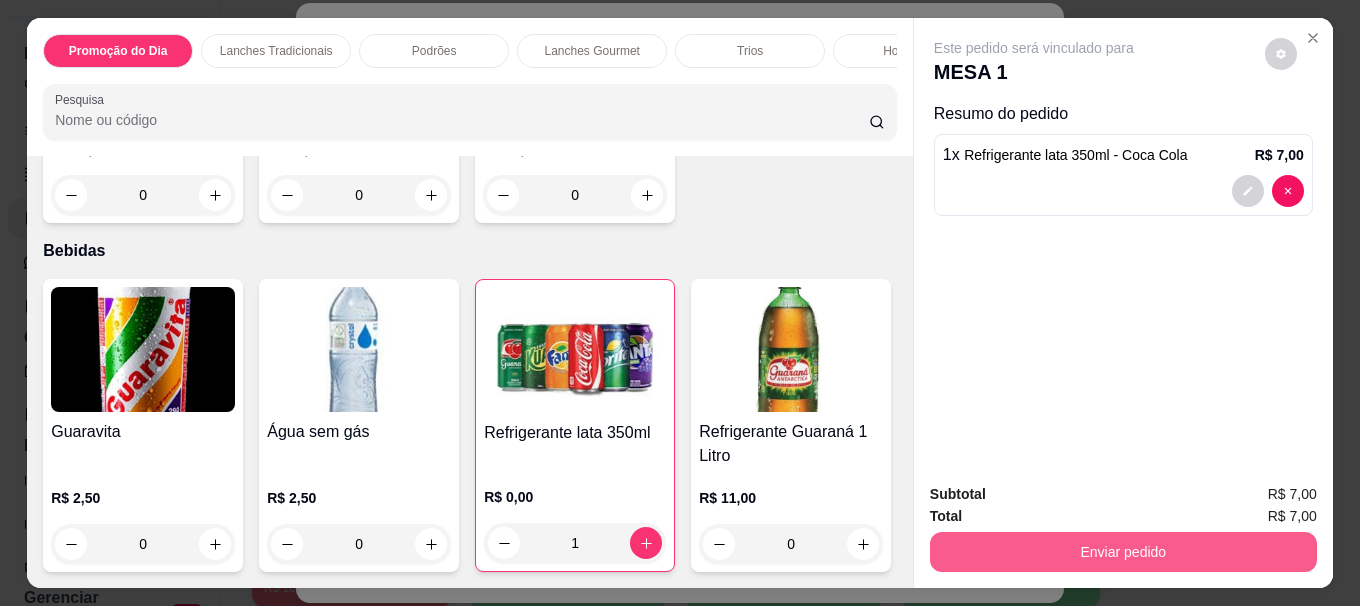click on "Enviar pedido" at bounding box center [1123, 552] 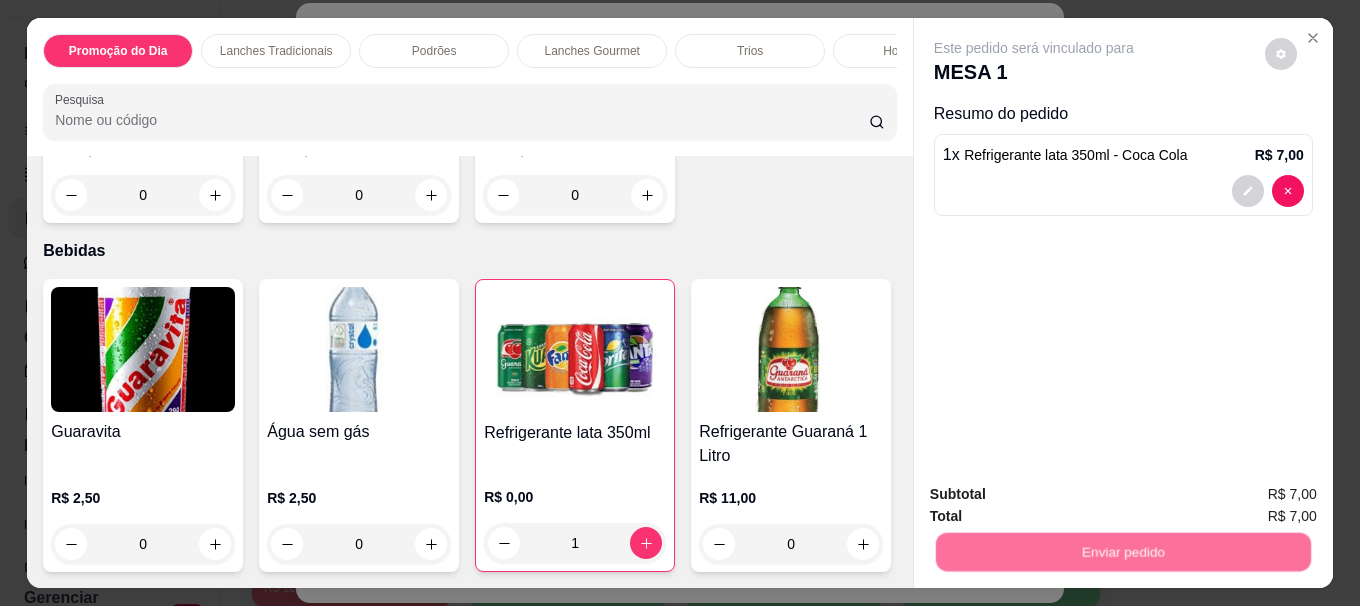 click on "Não registrar e enviar pedido" at bounding box center [1057, 495] 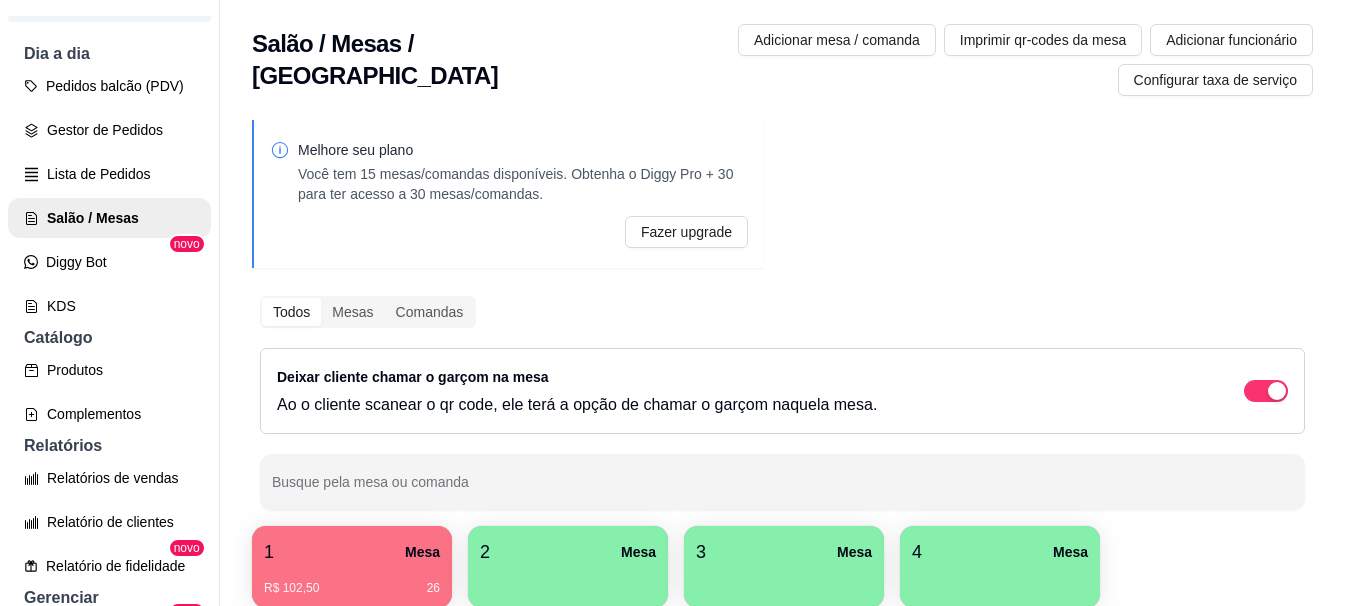 scroll, scrollTop: 200, scrollLeft: 0, axis: vertical 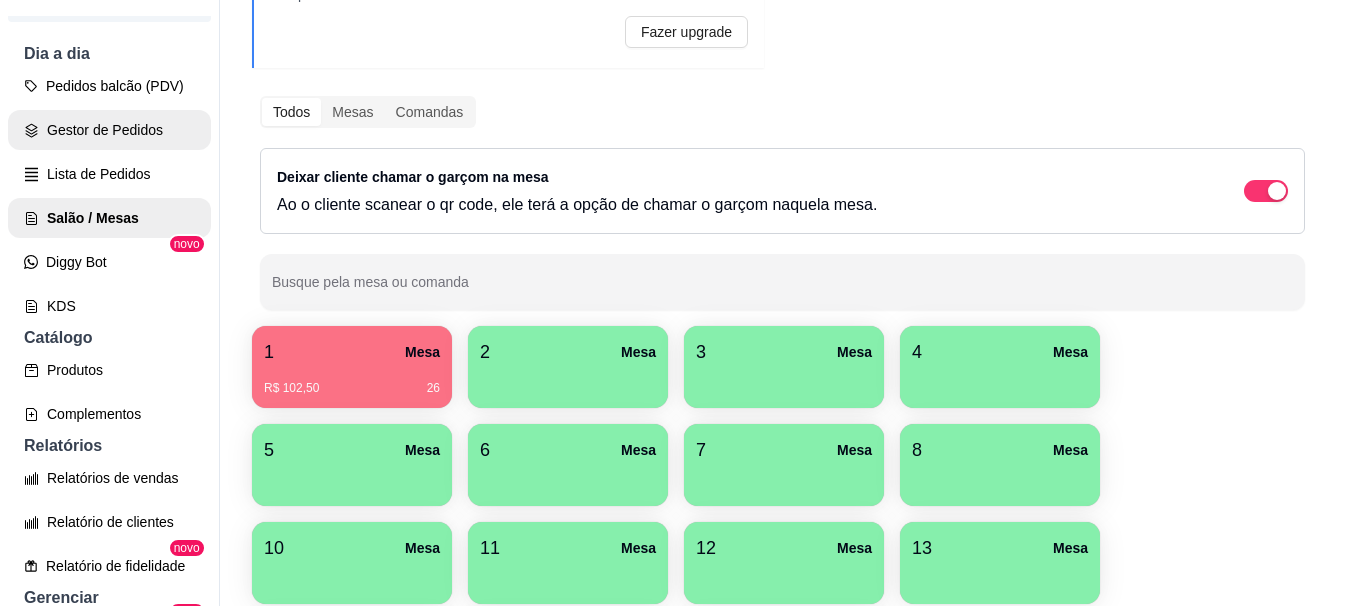 click on "Gestor de Pedidos" at bounding box center [109, 130] 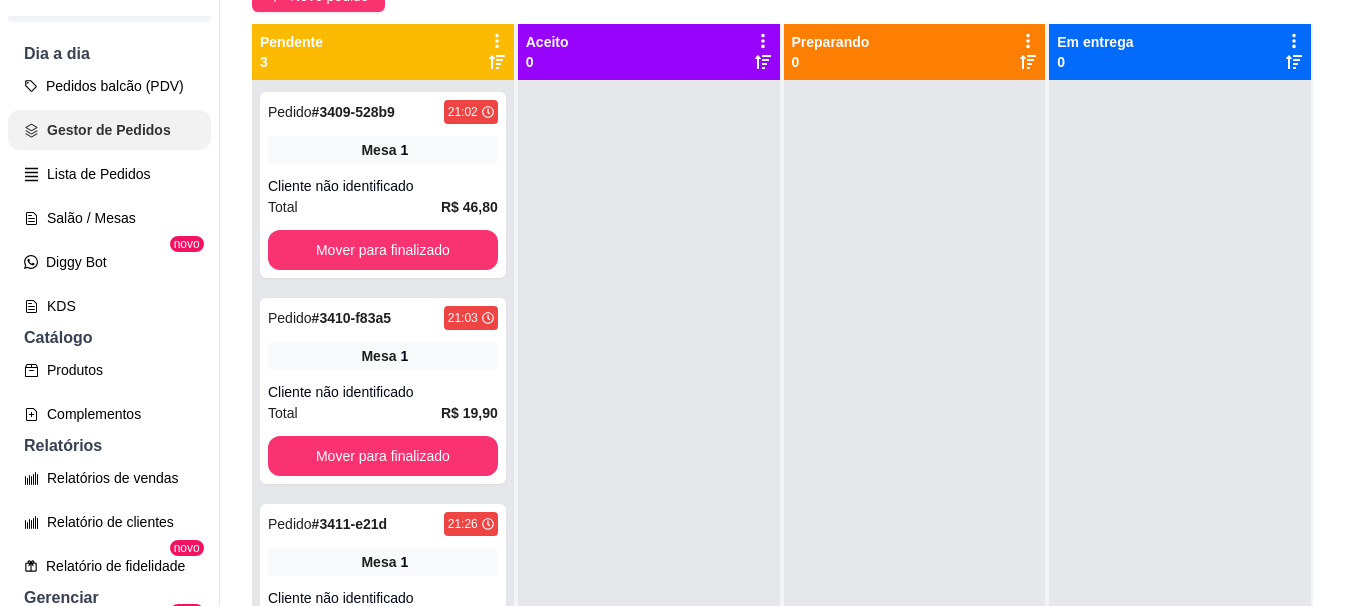 scroll, scrollTop: 0, scrollLeft: 0, axis: both 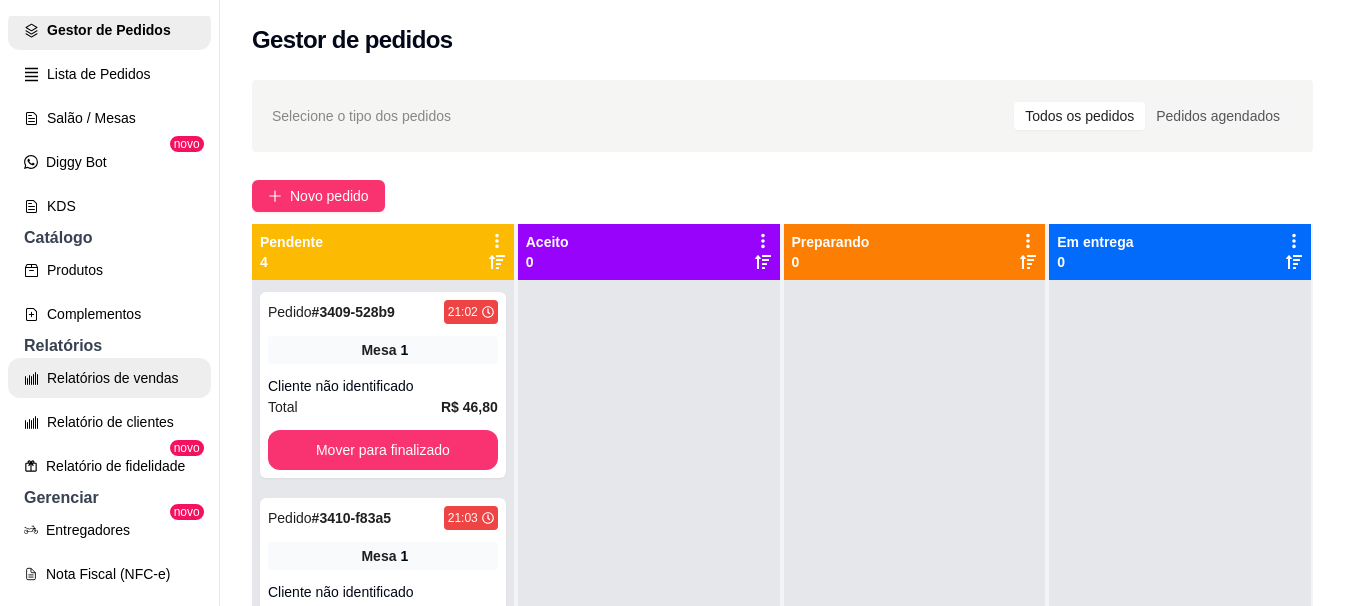 click on "Relatórios de vendas" at bounding box center [109, 378] 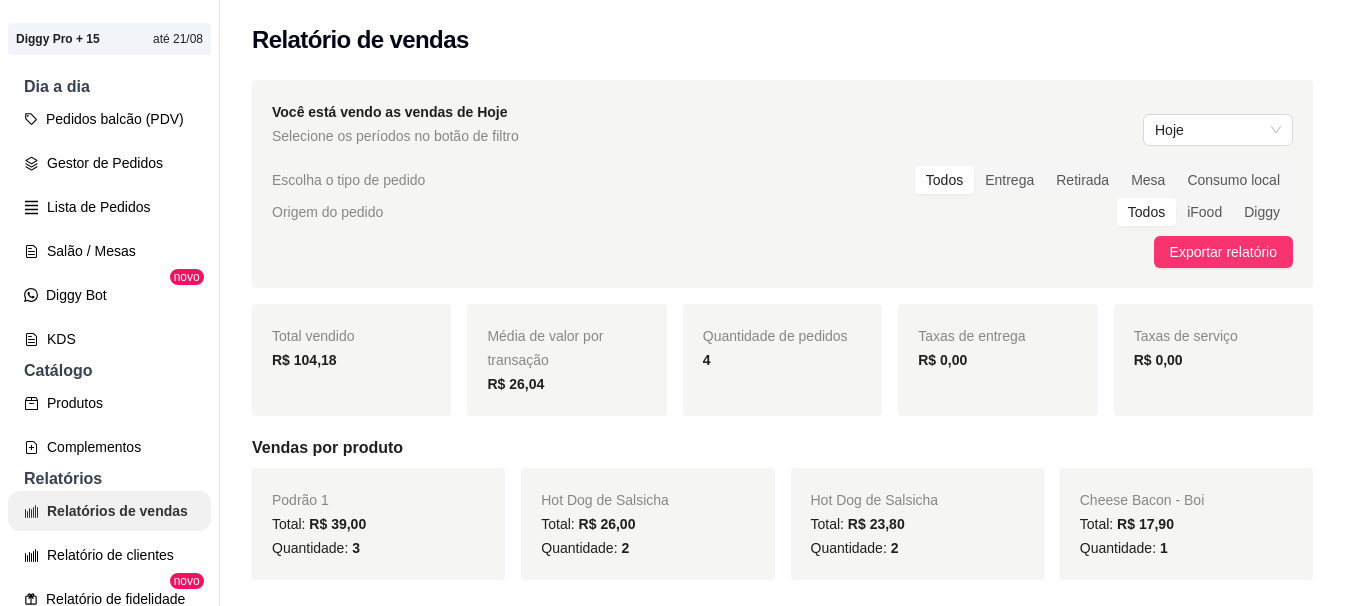 scroll, scrollTop: 0, scrollLeft: 0, axis: both 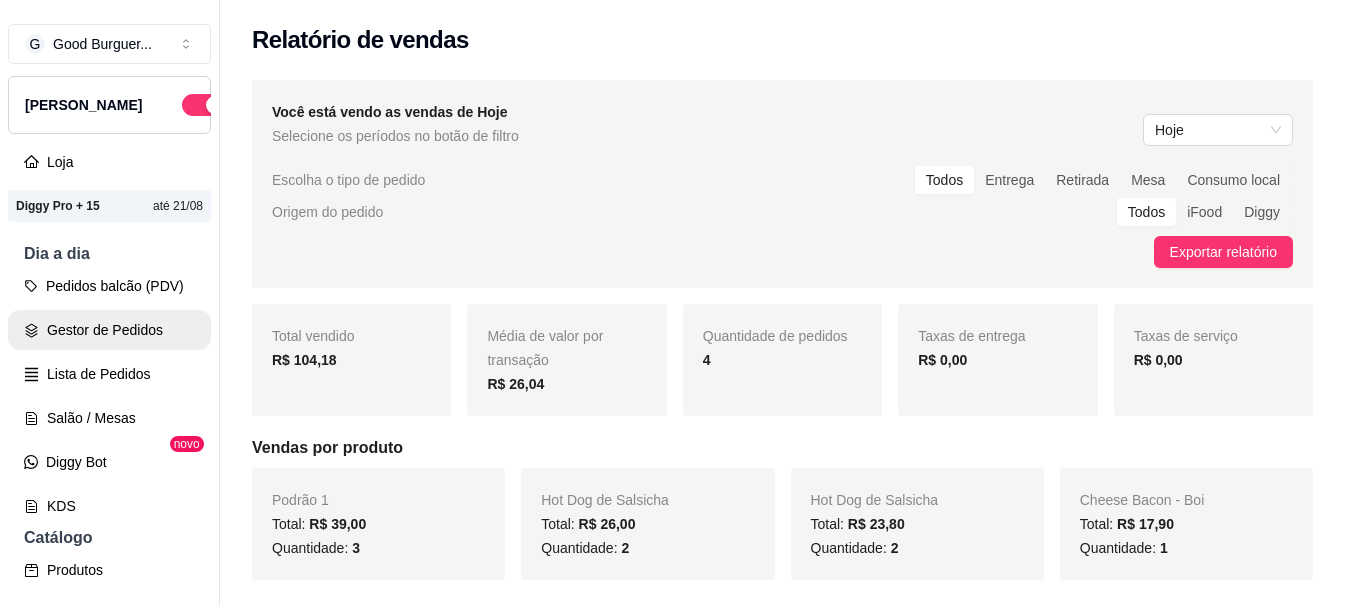 click on "Gestor de Pedidos" at bounding box center (109, 330) 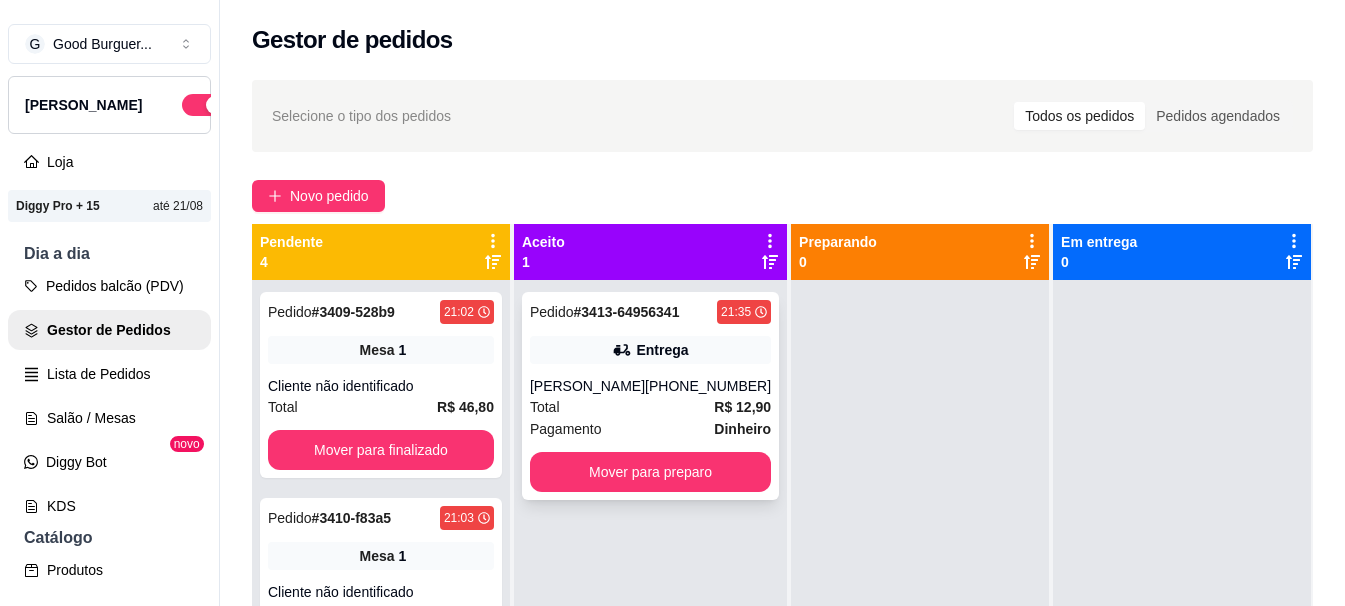 click on "Pedido  # 3413-64956341 21:35 Entrega [PERSON_NAME]  [PHONE_NUMBER] Total R$ 12,90 Pagamento Dinheiro Mover para preparo" at bounding box center [650, 396] 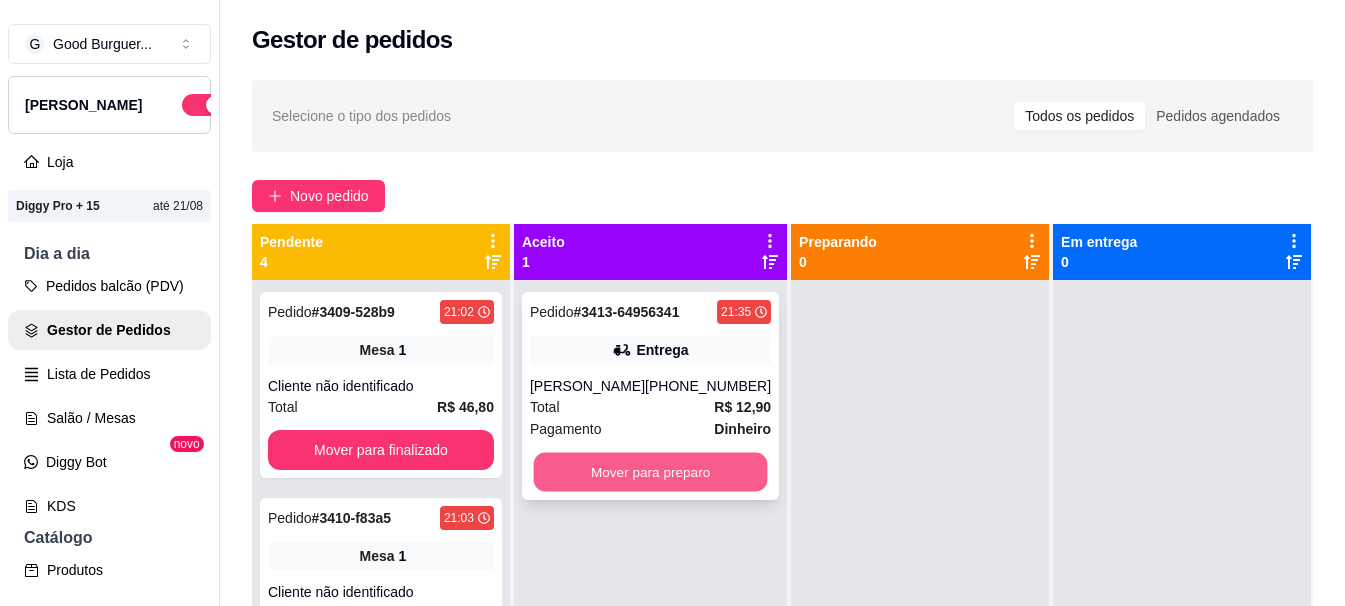 click on "Mover para preparo" at bounding box center (651, 472) 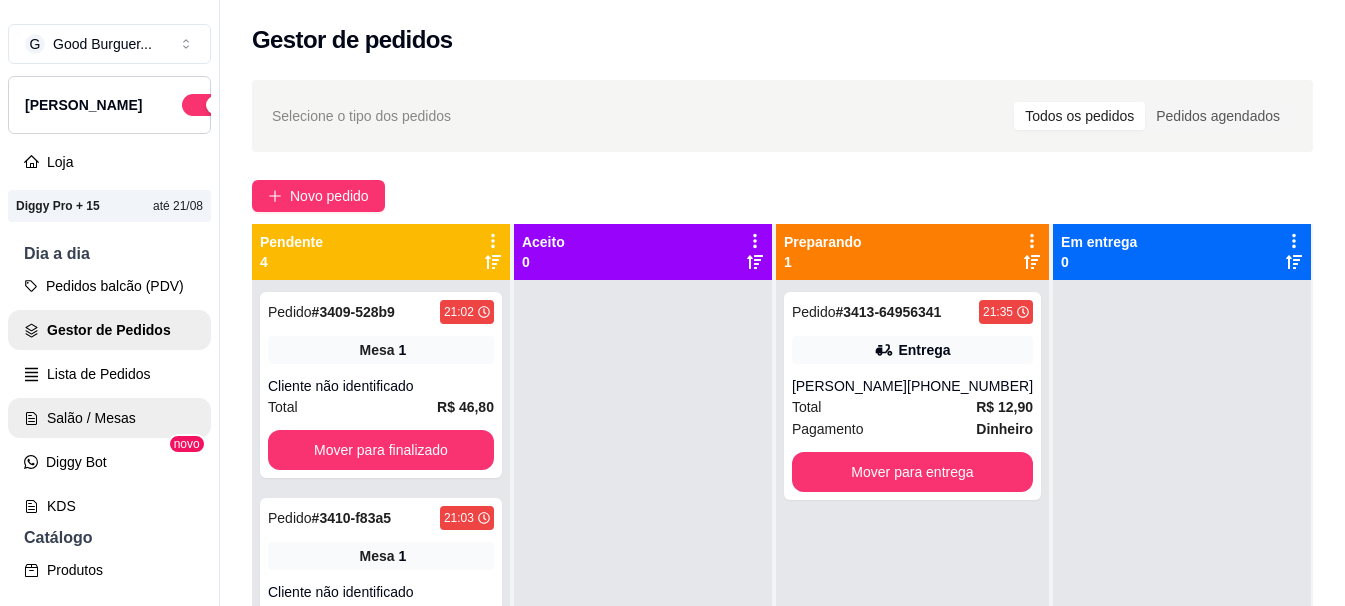 click on "Salão / Mesas" at bounding box center [109, 418] 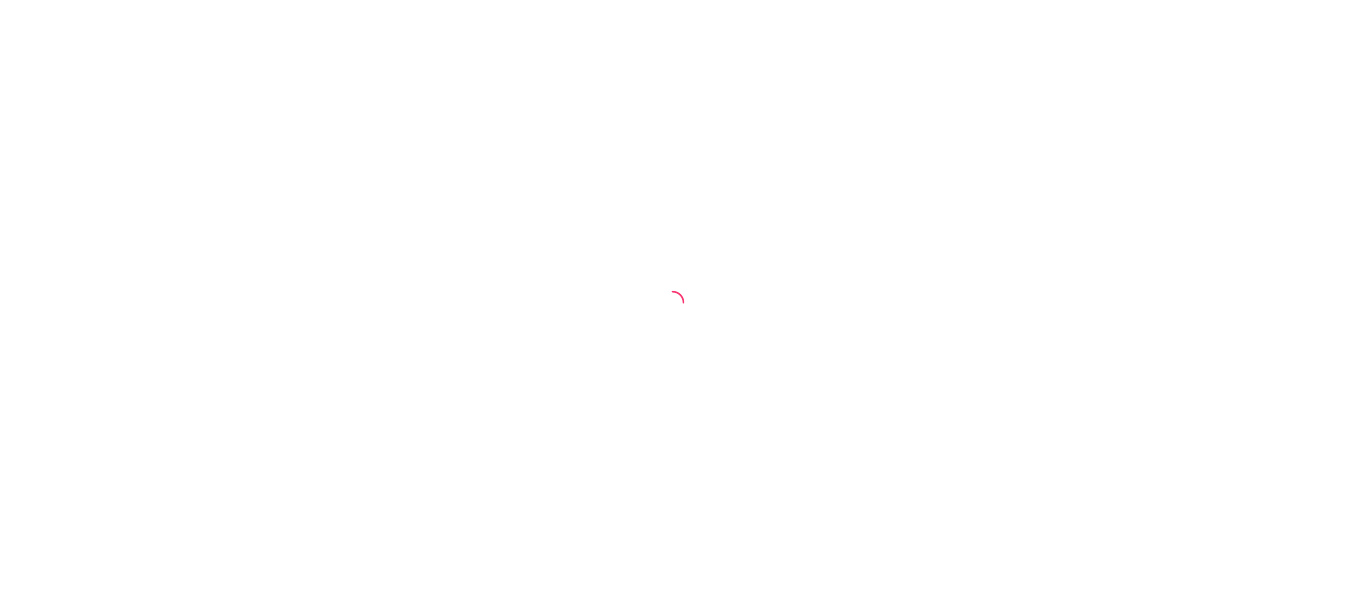 scroll, scrollTop: 0, scrollLeft: 0, axis: both 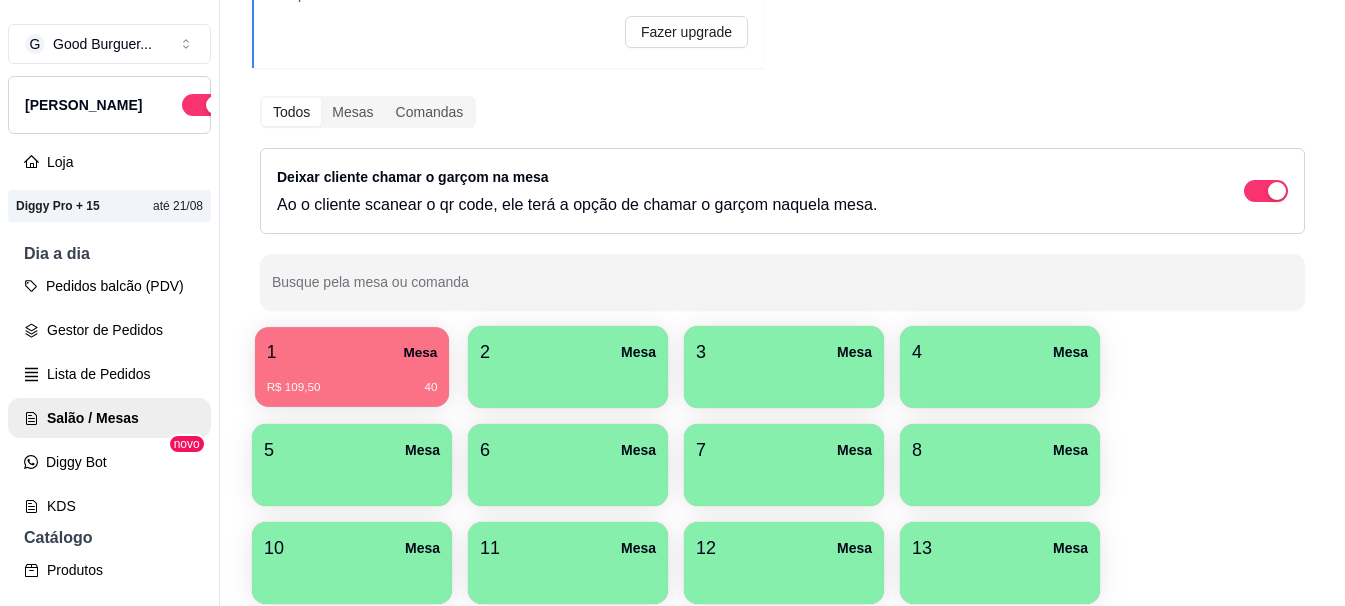 click on "R$ 109,50 40" at bounding box center (352, 380) 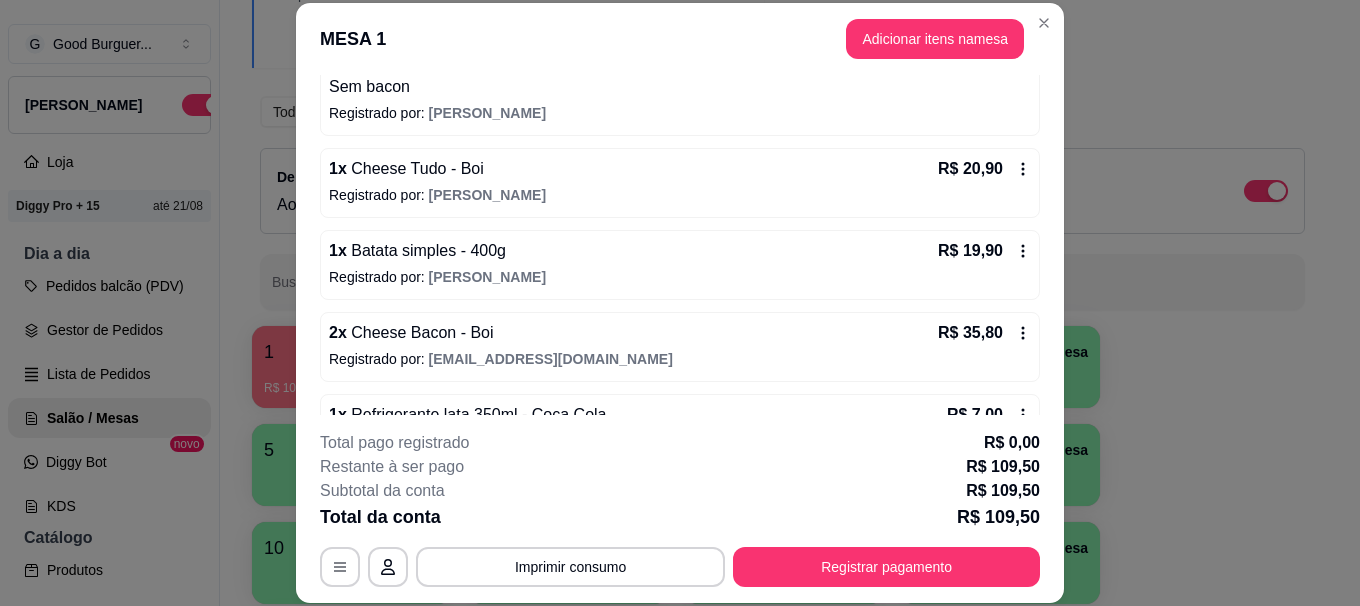 scroll, scrollTop: 311, scrollLeft: 0, axis: vertical 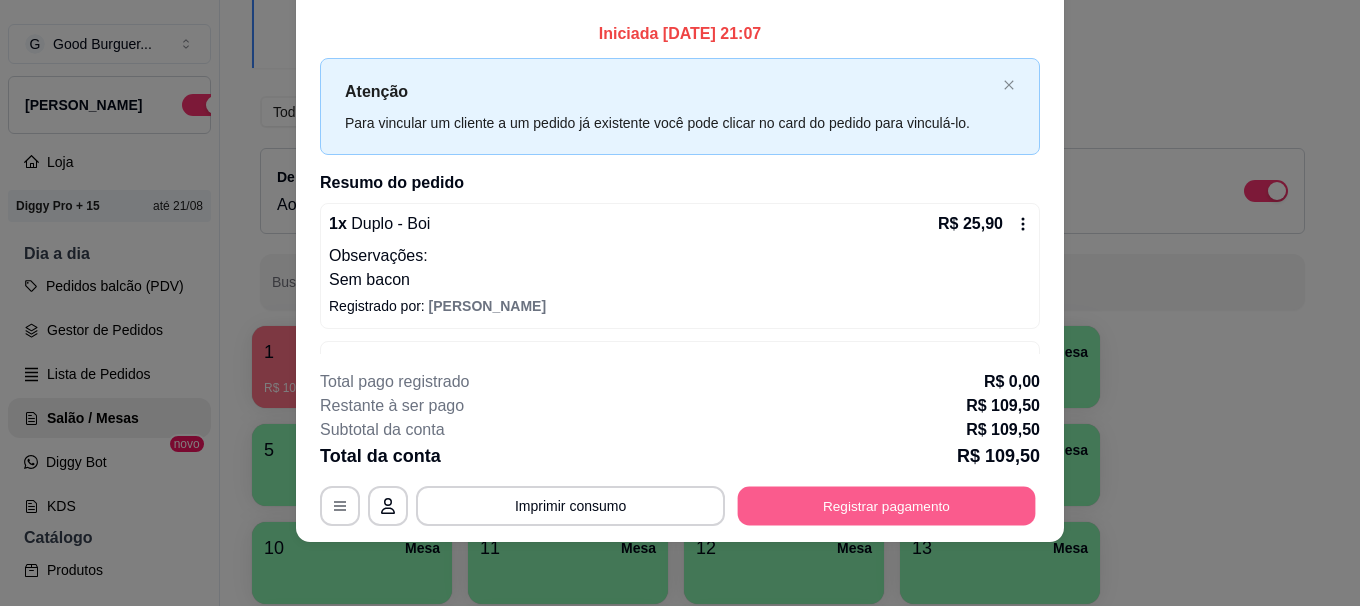 click on "Registrar pagamento" at bounding box center (887, 506) 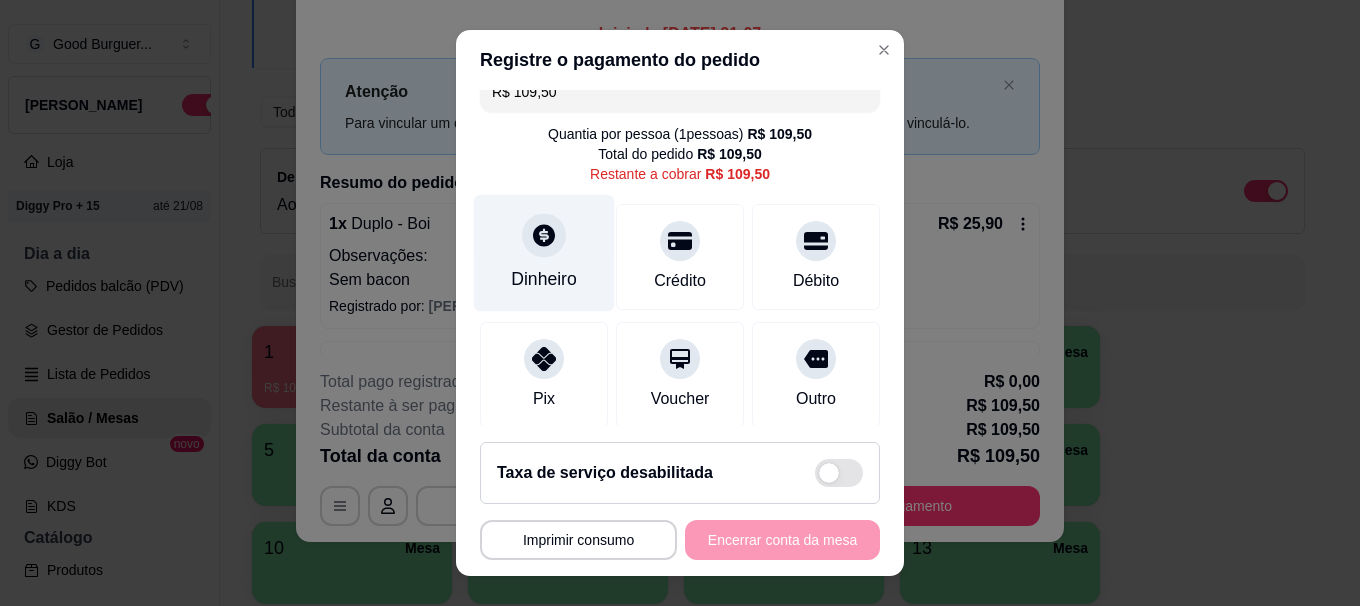 scroll, scrollTop: 100, scrollLeft: 0, axis: vertical 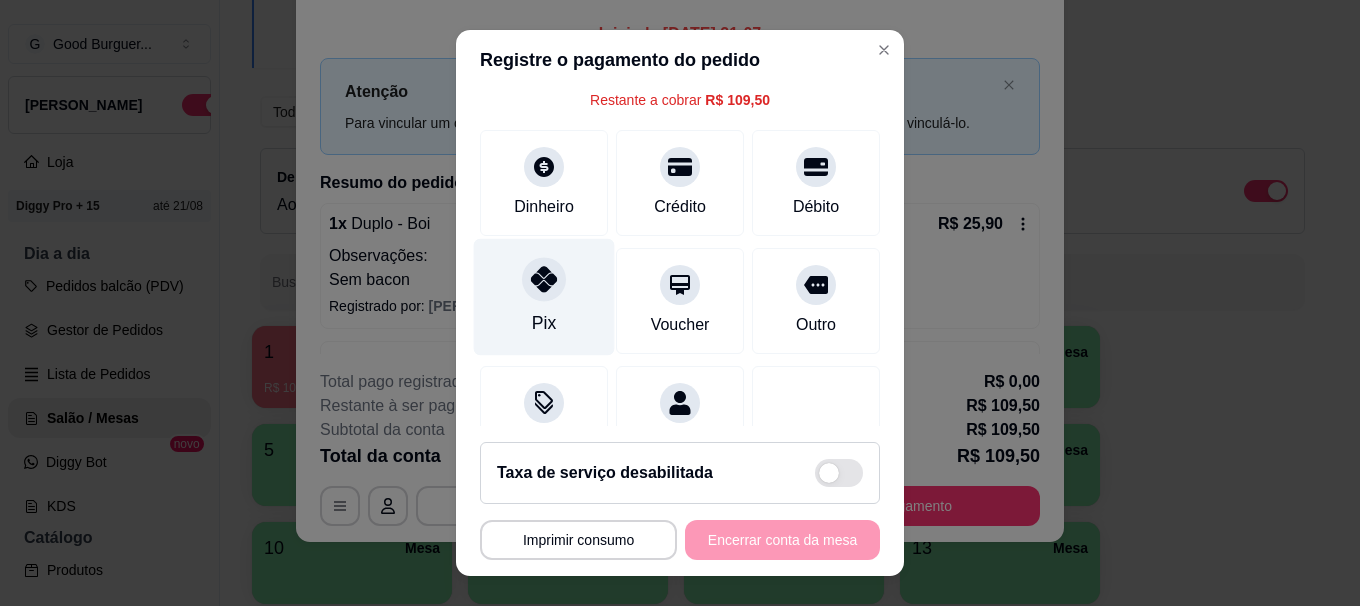 click 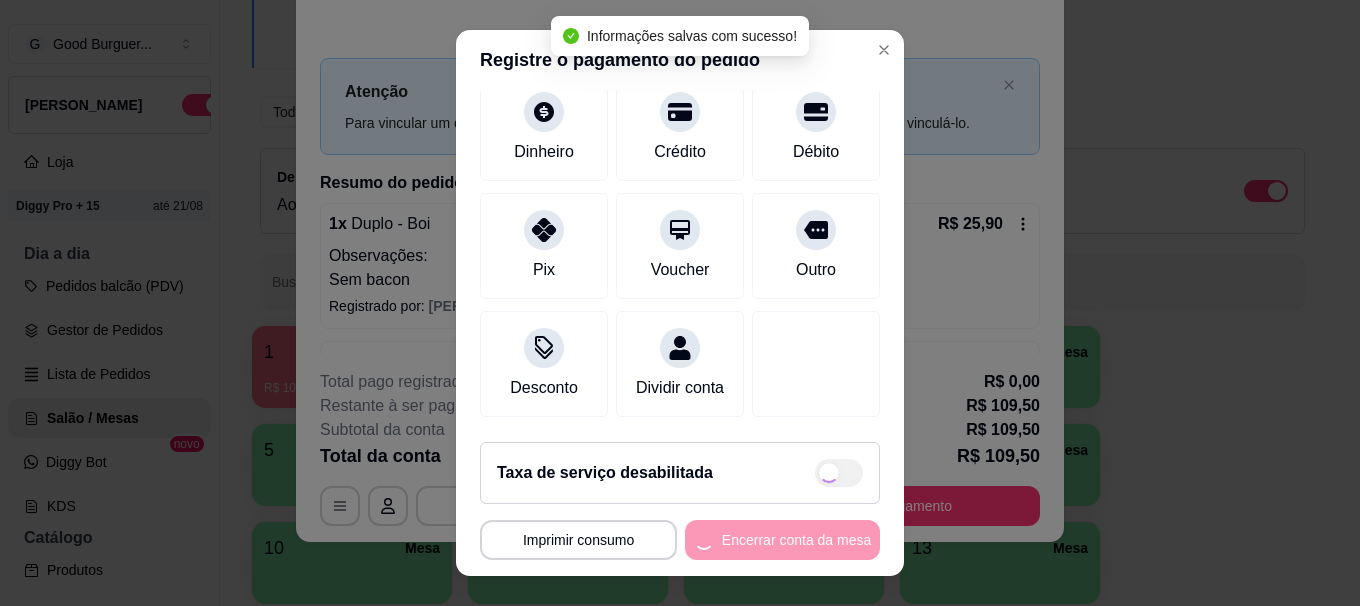 type on "R$ 0,00" 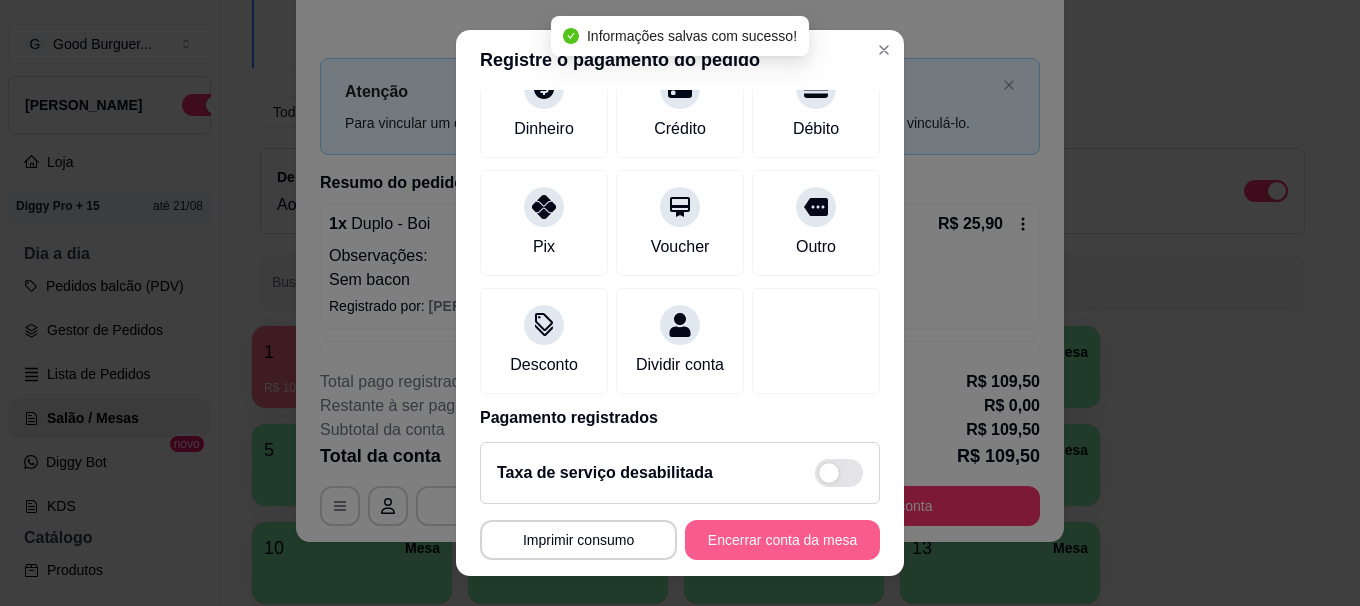 click on "Encerrar conta da mesa" at bounding box center (782, 540) 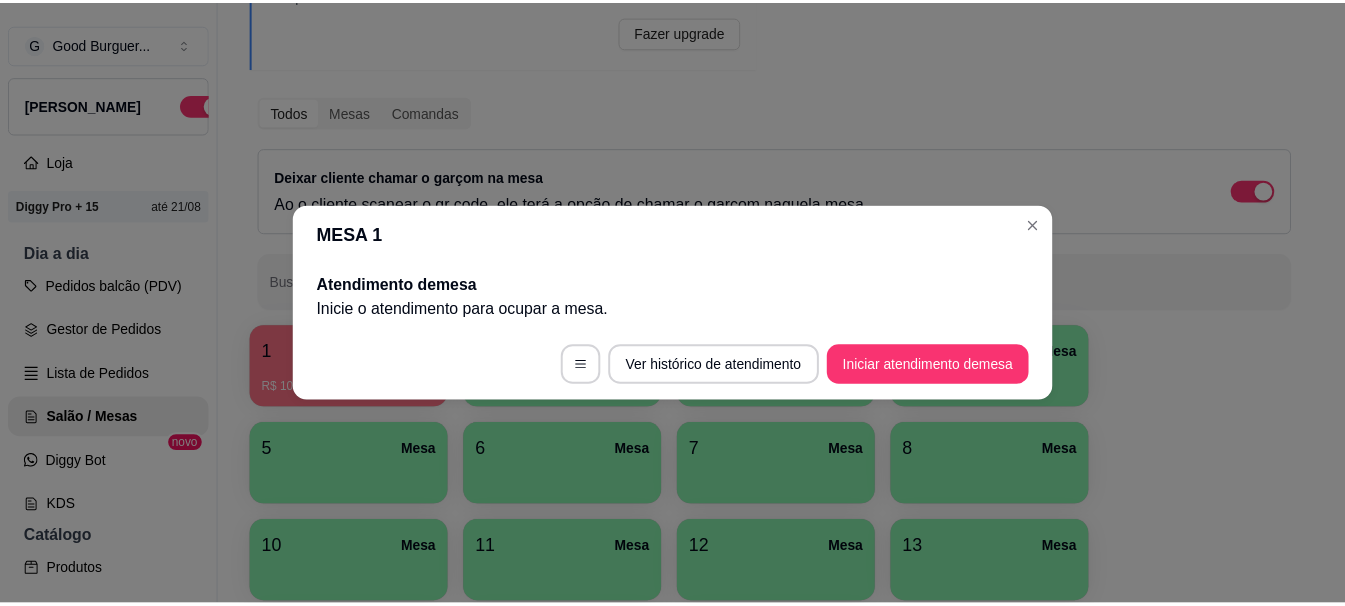 scroll, scrollTop: 0, scrollLeft: 0, axis: both 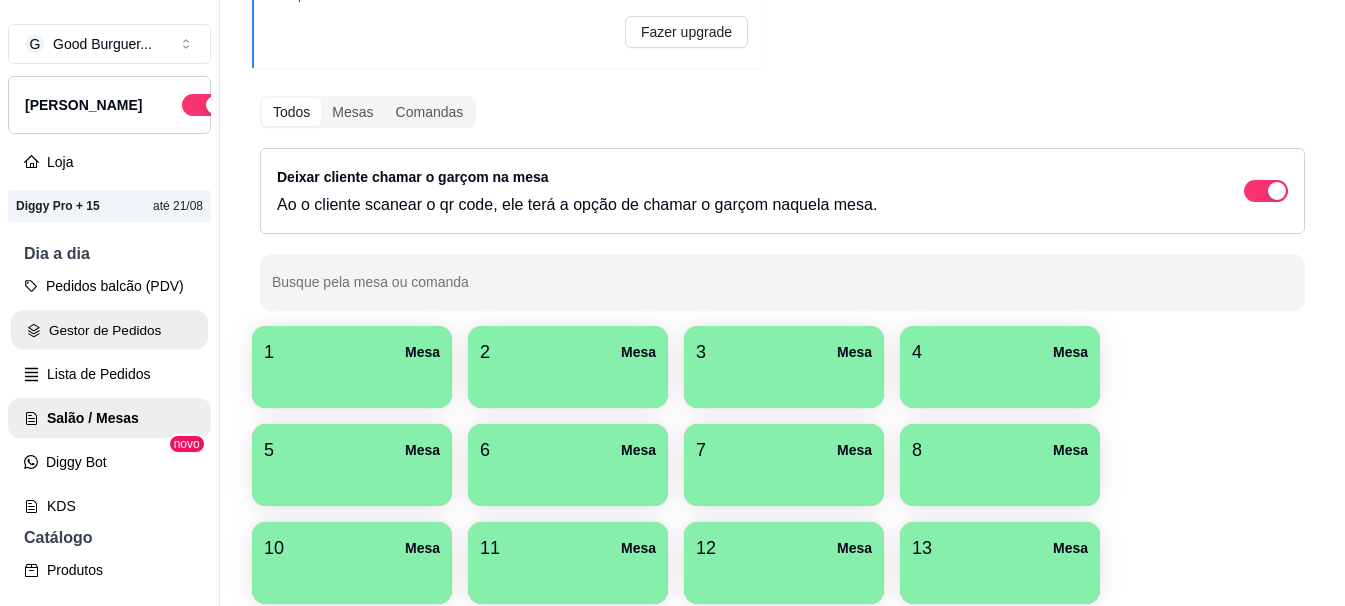 click on "Gestor de Pedidos" at bounding box center (109, 330) 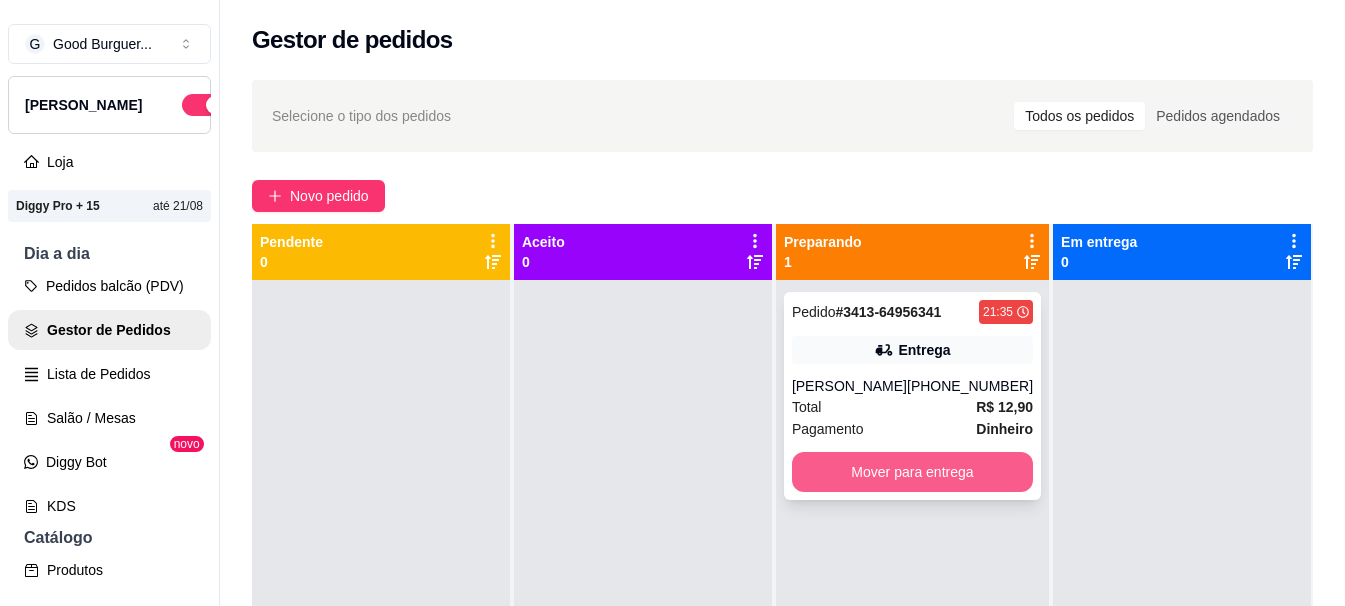 click on "Mover para entrega" at bounding box center (912, 472) 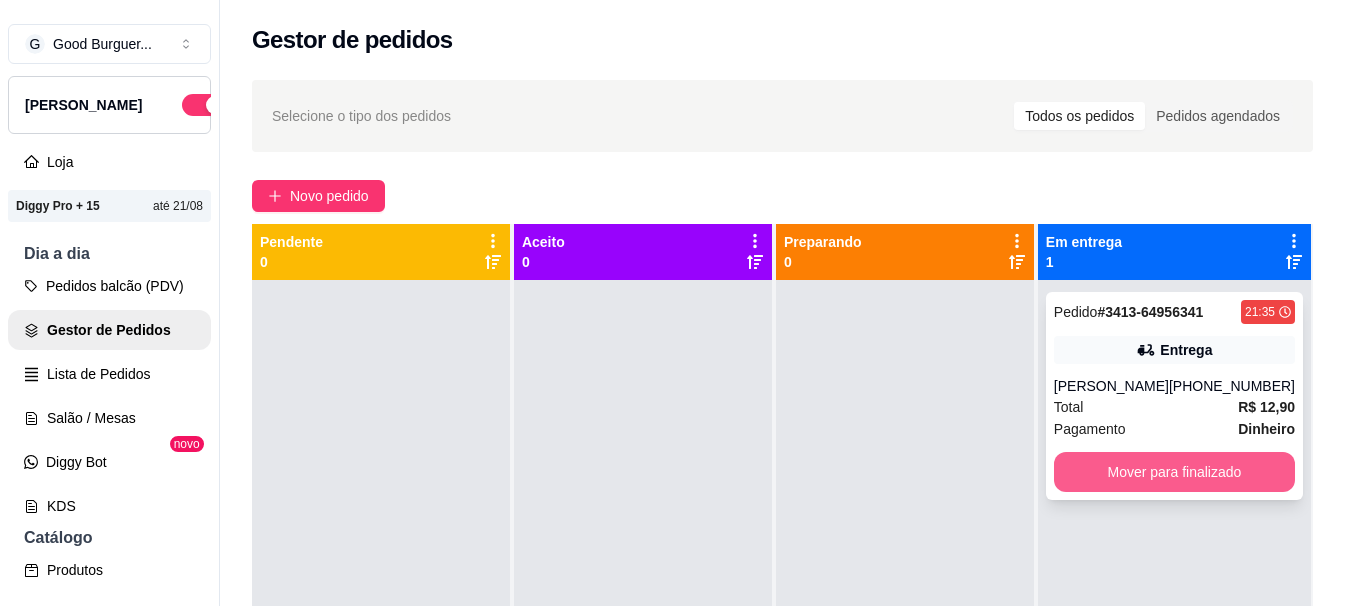 click on "Mover para finalizado" at bounding box center [1174, 472] 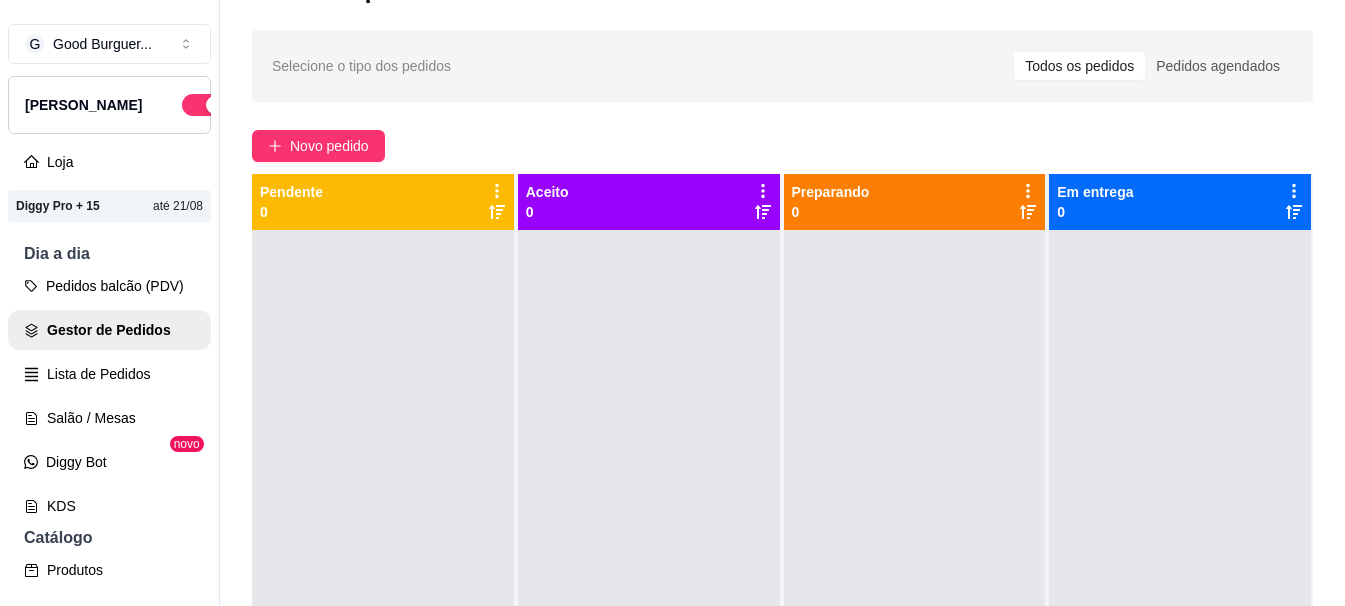 scroll, scrollTop: 100, scrollLeft: 0, axis: vertical 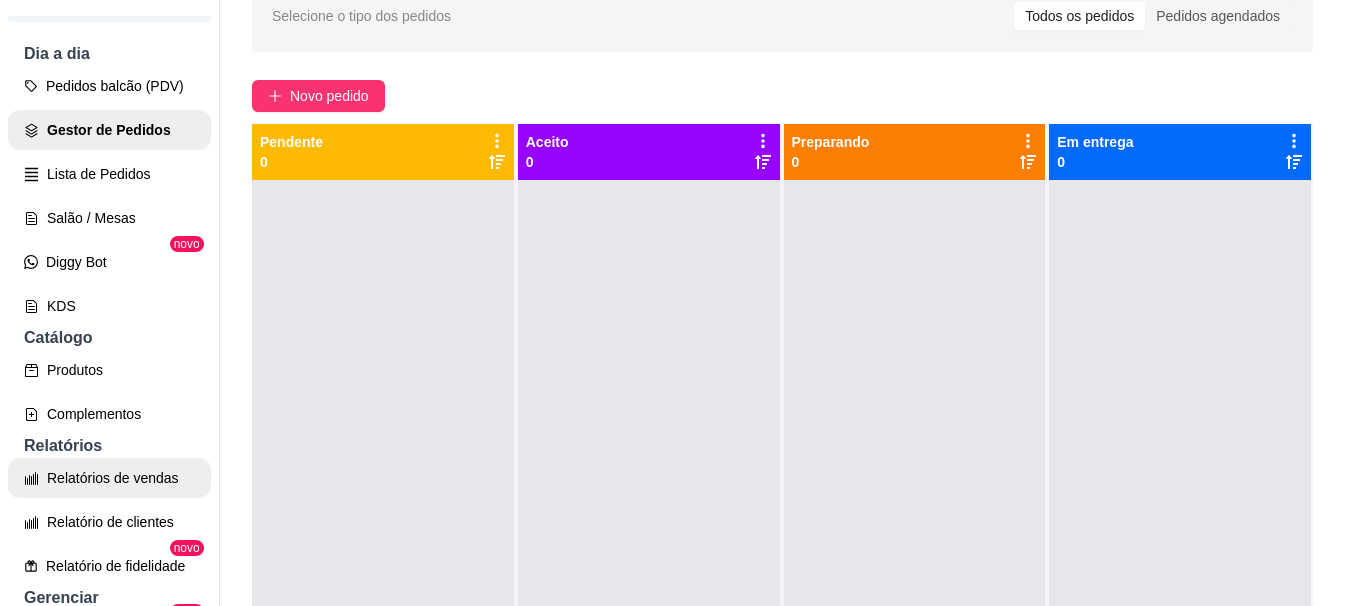 click on "Relatórios de vendas" at bounding box center [109, 478] 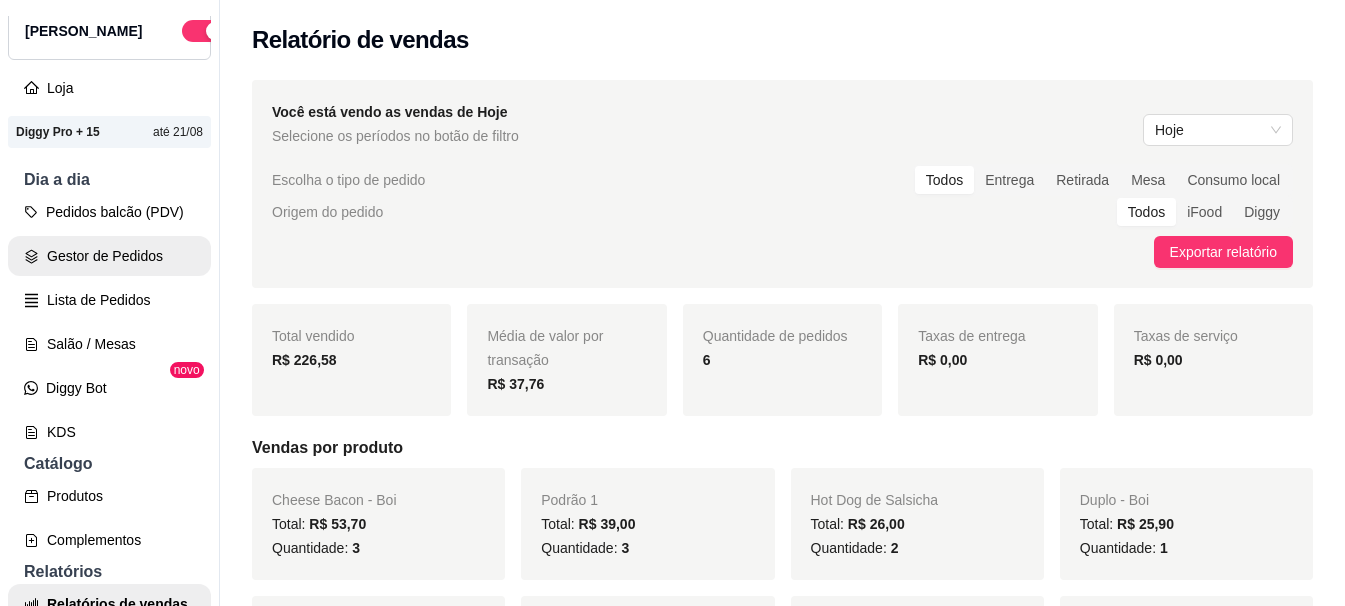 scroll, scrollTop: 0, scrollLeft: 0, axis: both 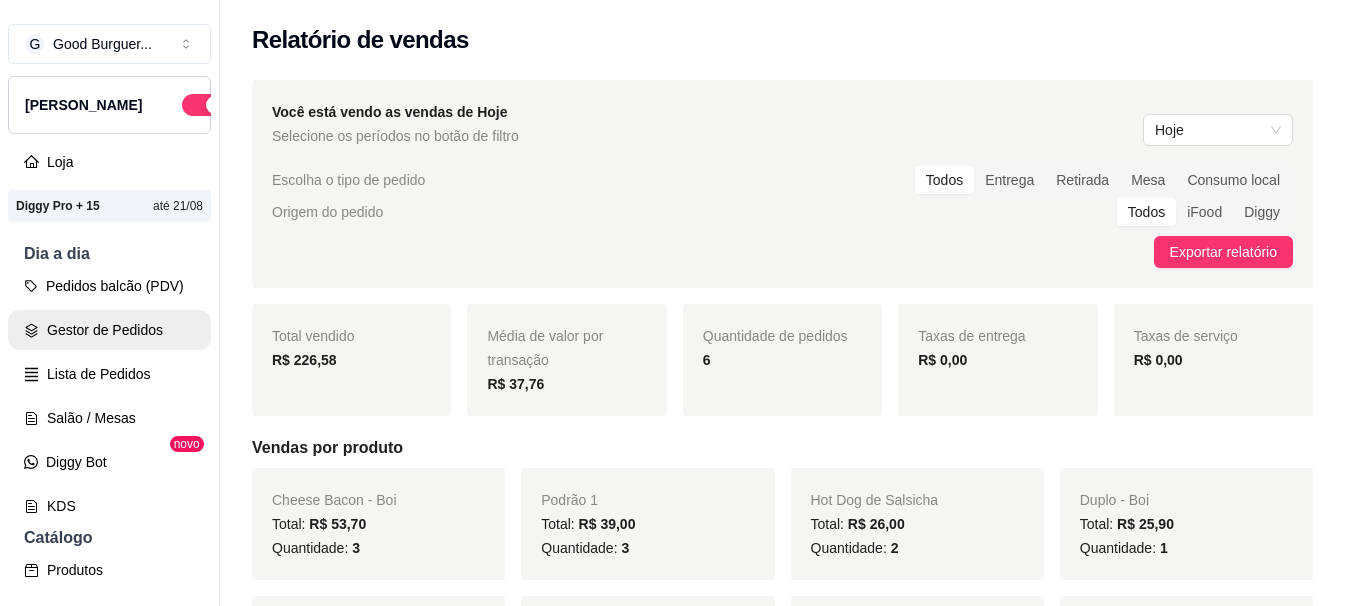 click on "Gestor de Pedidos" at bounding box center [109, 330] 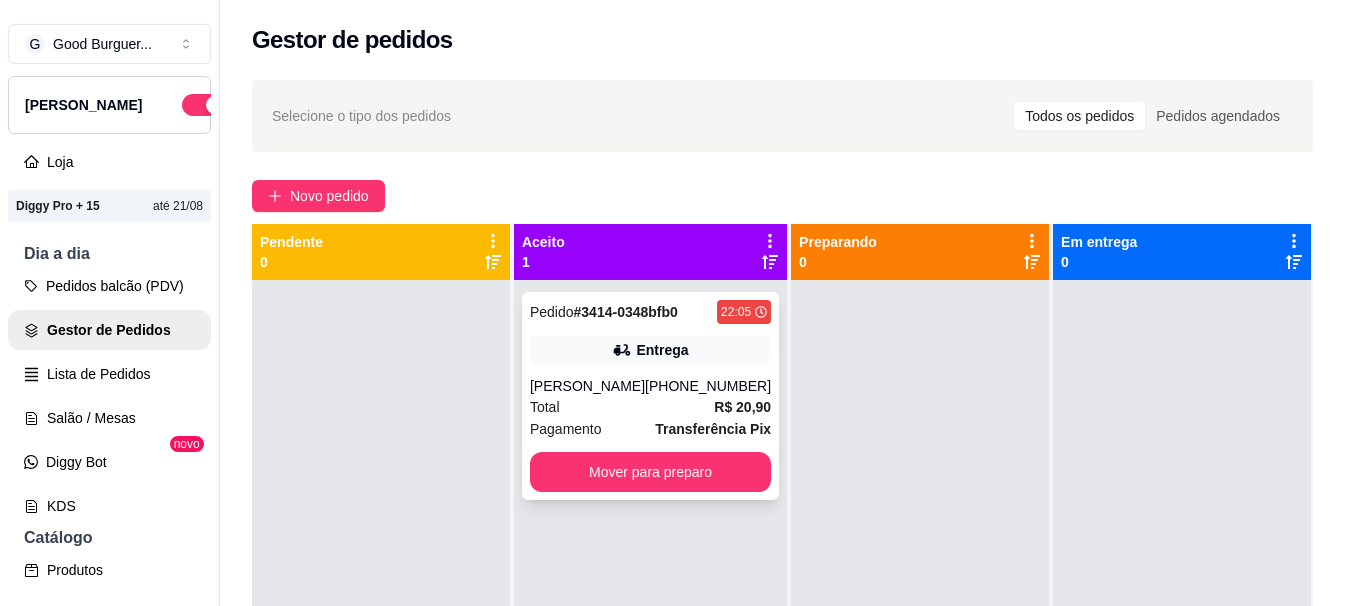 click on "Mover para preparo" at bounding box center (650, 472) 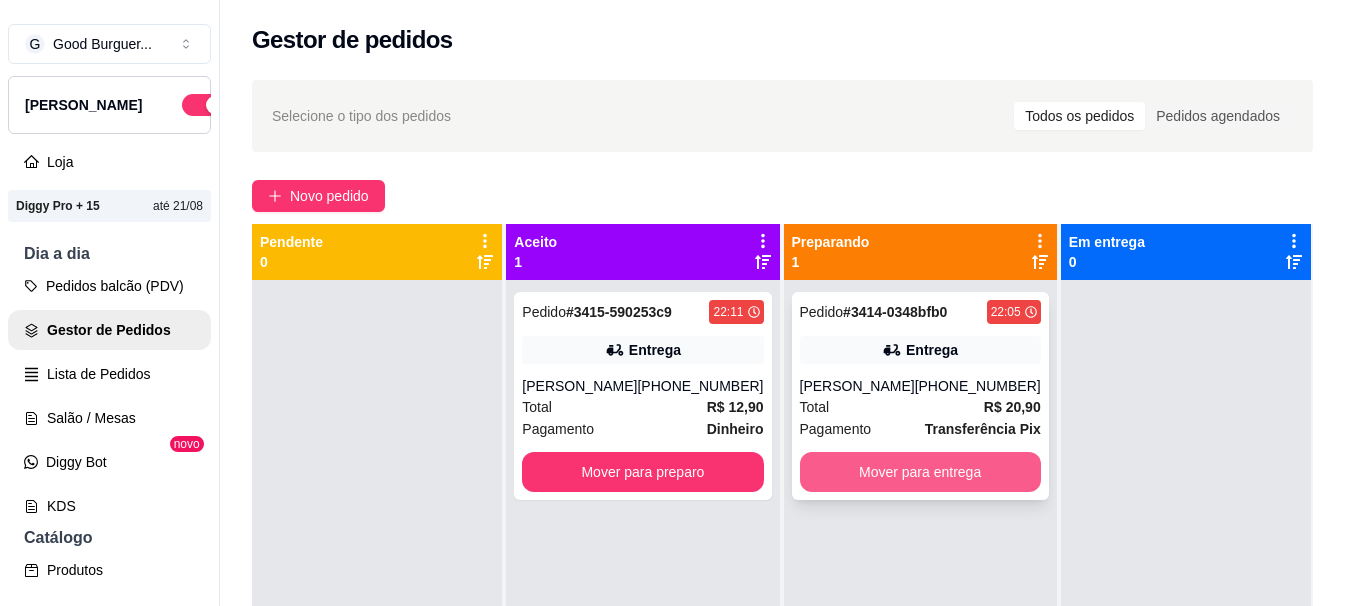 click on "Mover para entrega" at bounding box center [920, 472] 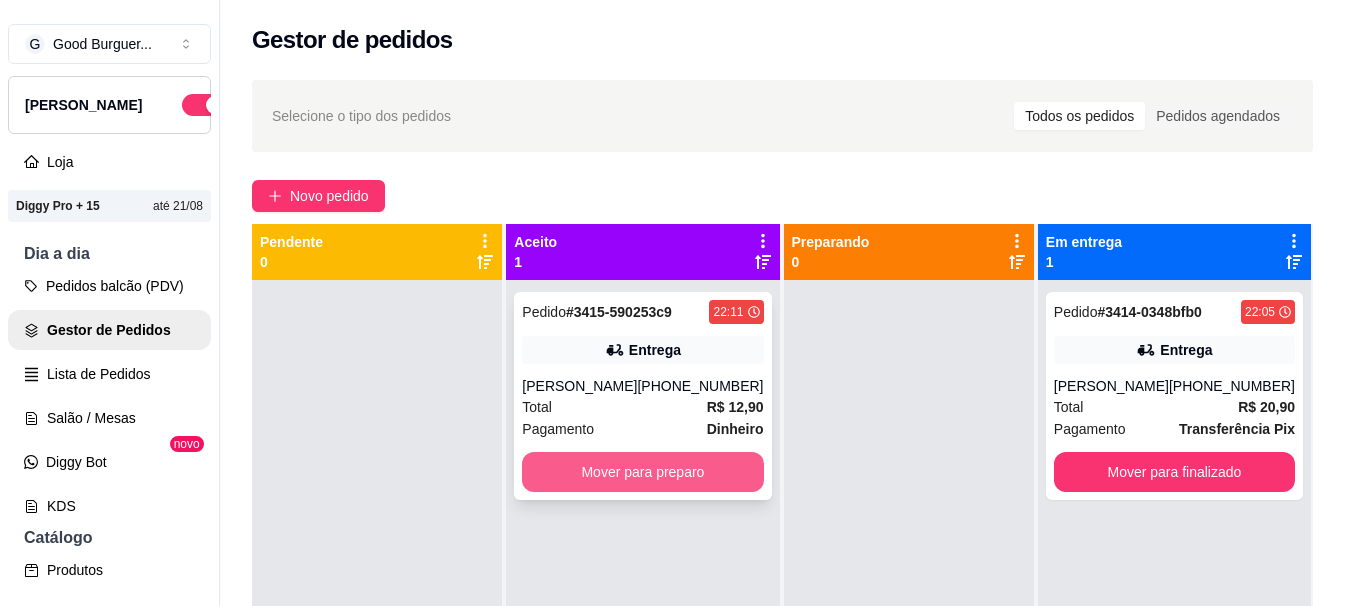click on "Mover para preparo" at bounding box center [642, 472] 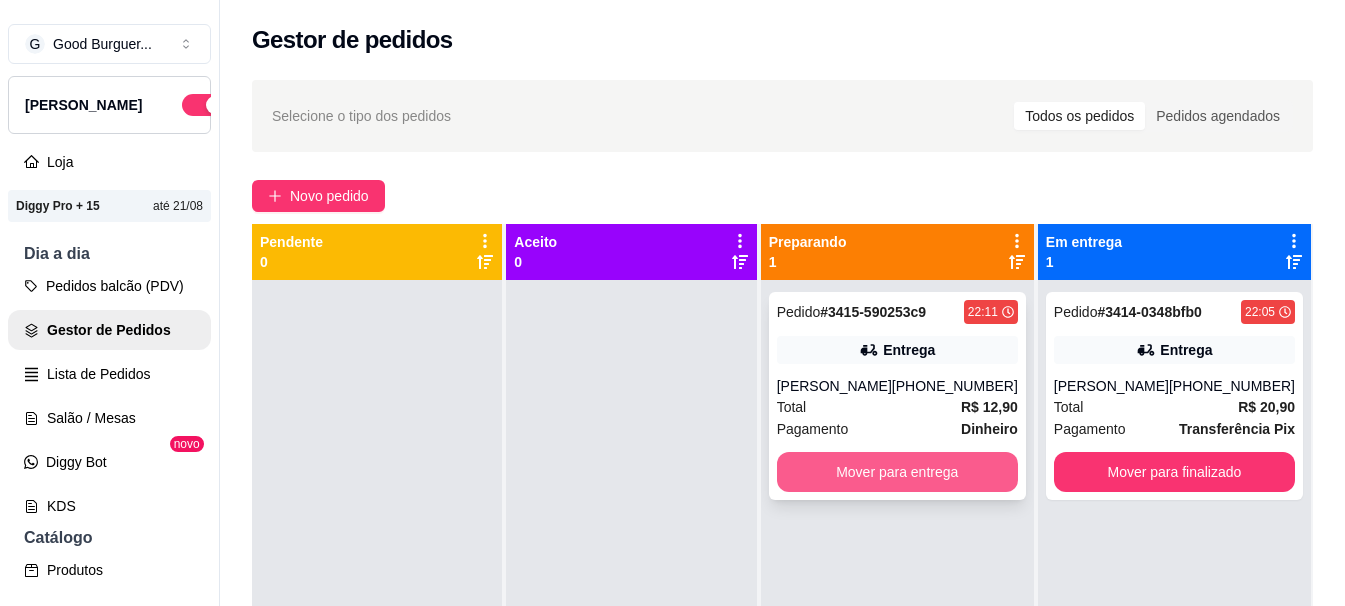 click on "Mover para entrega" at bounding box center (897, 472) 